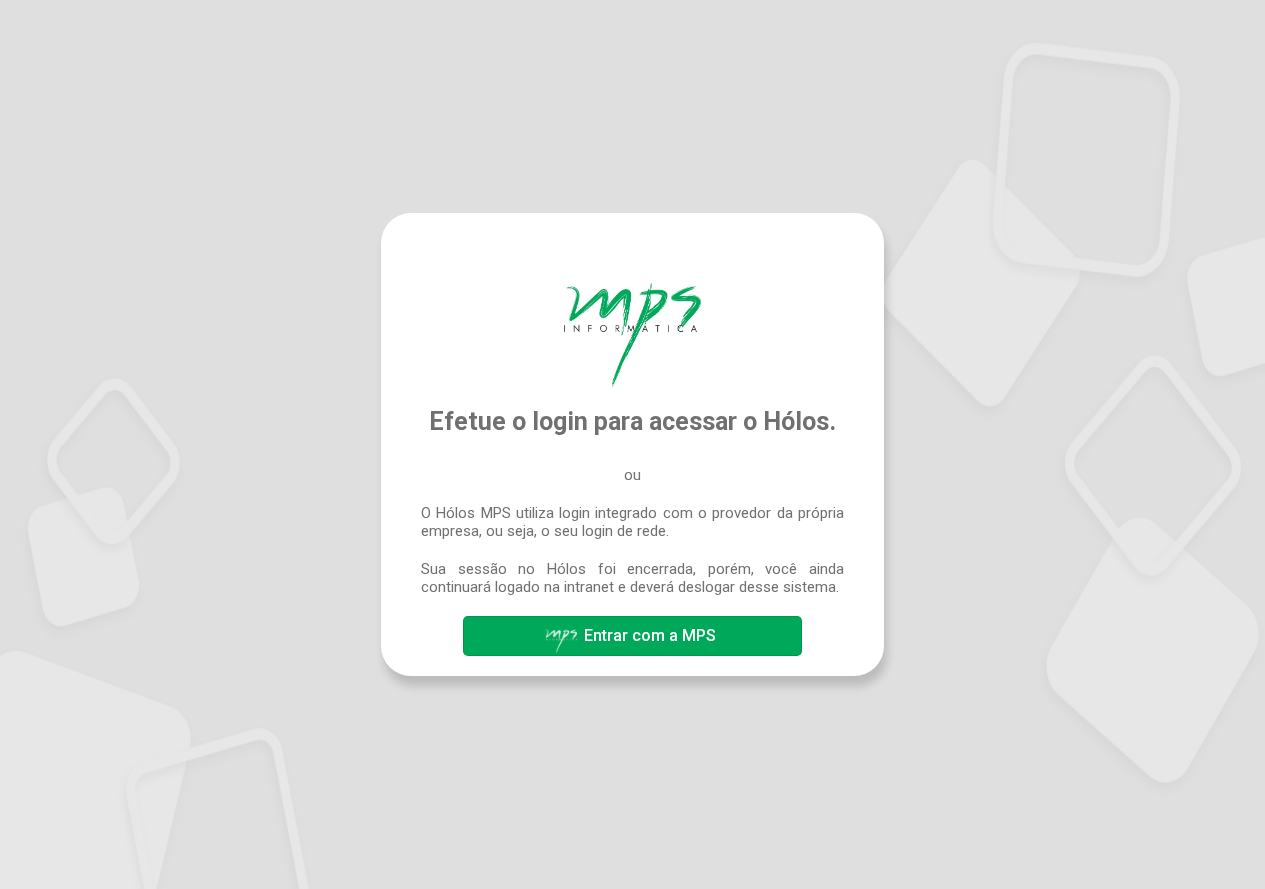 scroll, scrollTop: 0, scrollLeft: 0, axis: both 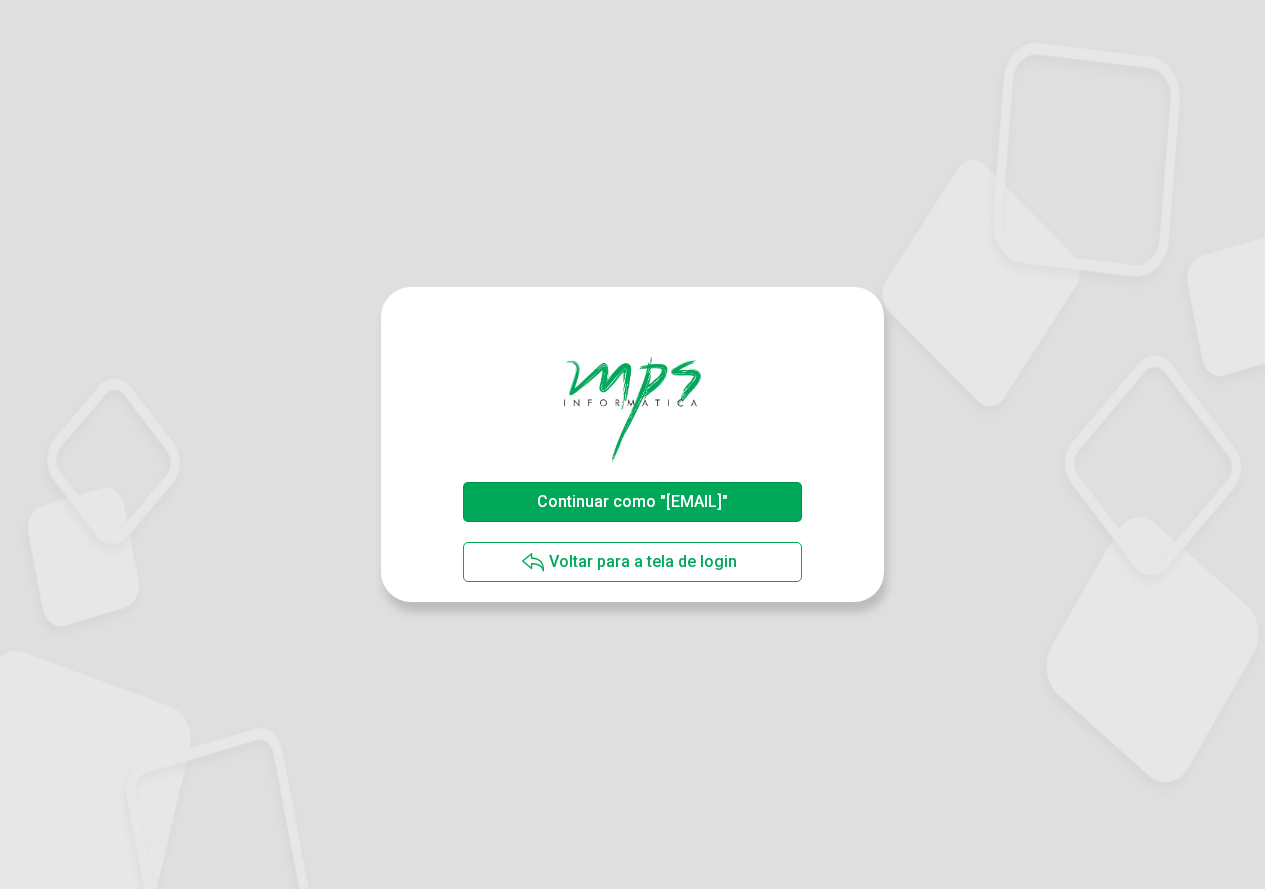 click on "Continuar como "[EMAIL]" Voltar para a tela de login" 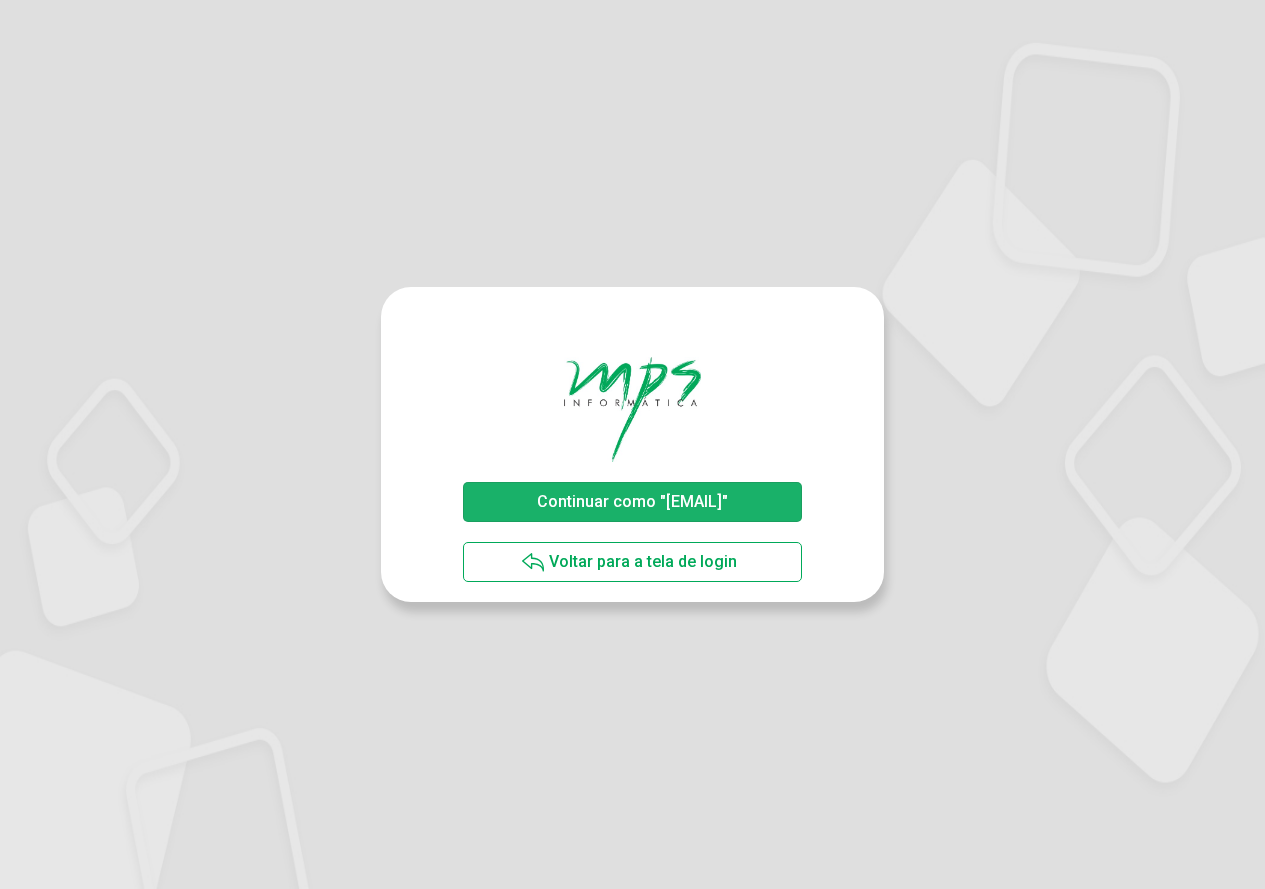 click on "Continuar como "[EMAIL]"" at bounding box center (632, 501) 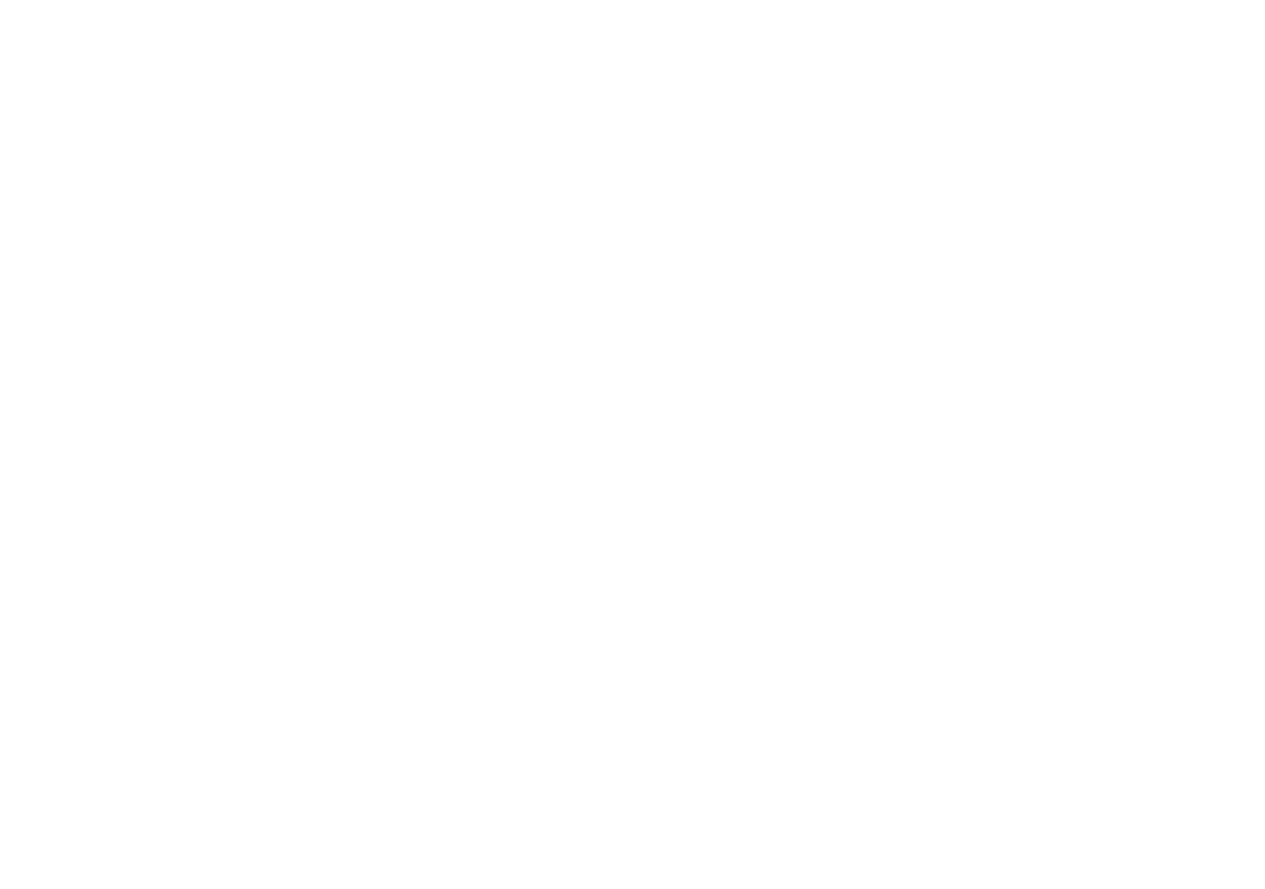 scroll, scrollTop: 0, scrollLeft: 0, axis: both 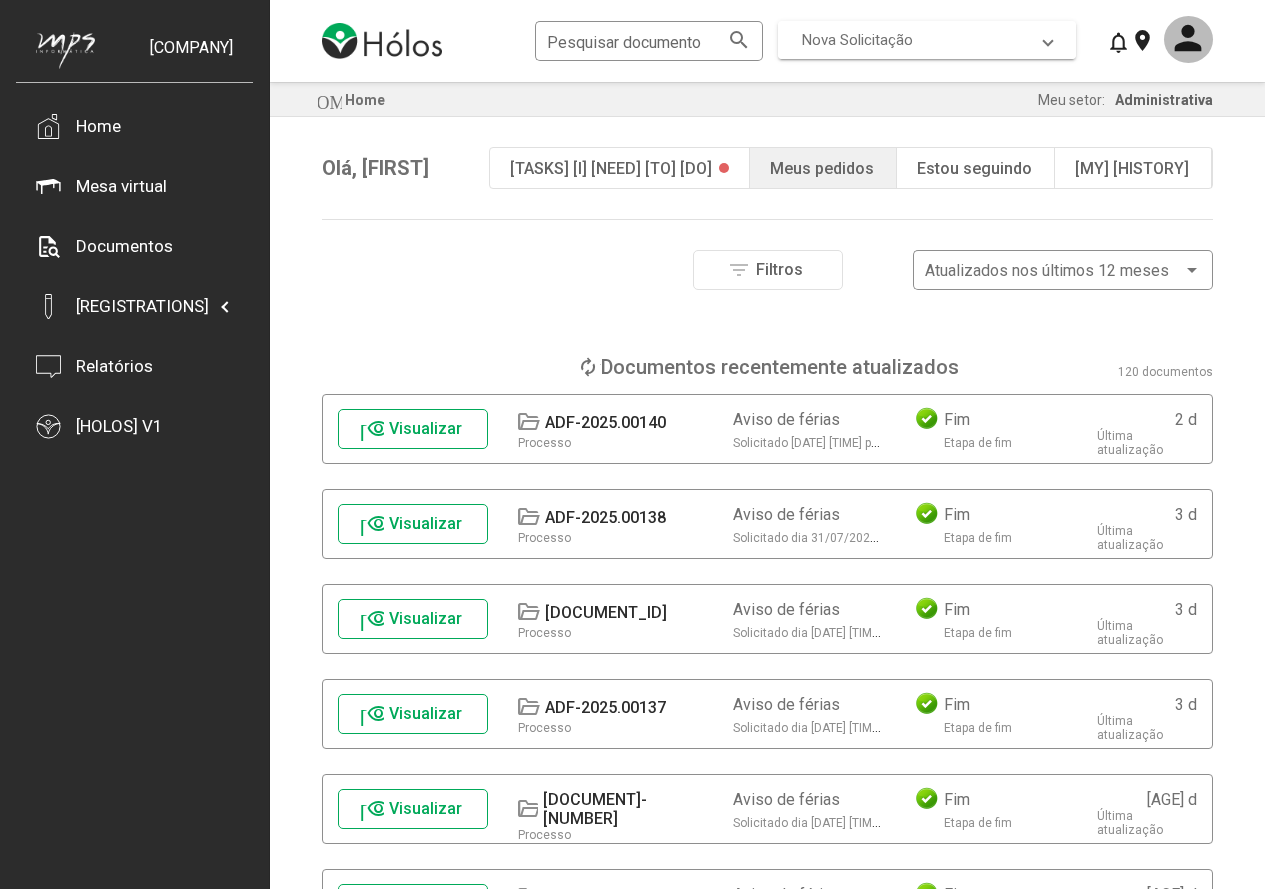 click on "Nova Solicitação" at bounding box center [857, 40] 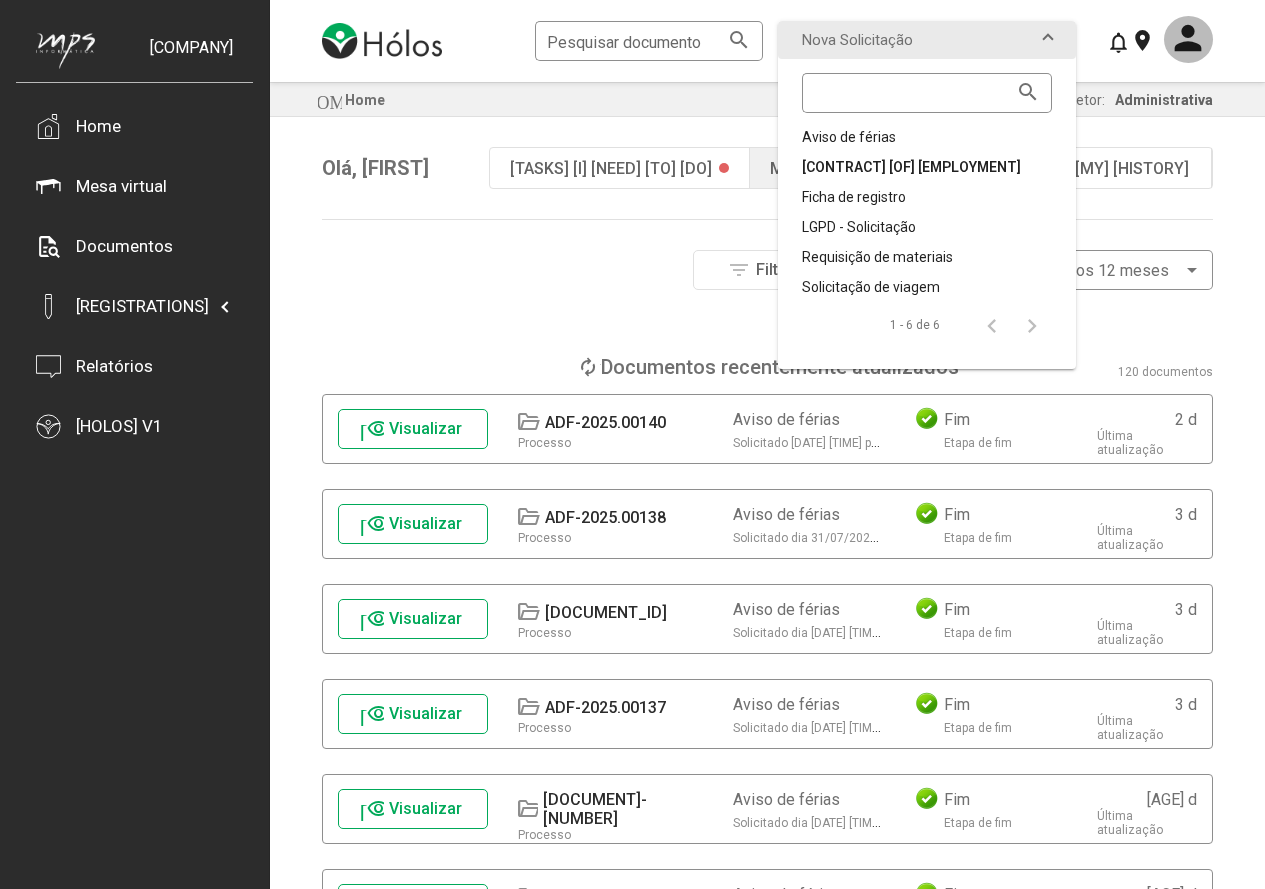 click on "[CONTRACT] [OF] [EMPLOYMENT]" at bounding box center (927, 167) 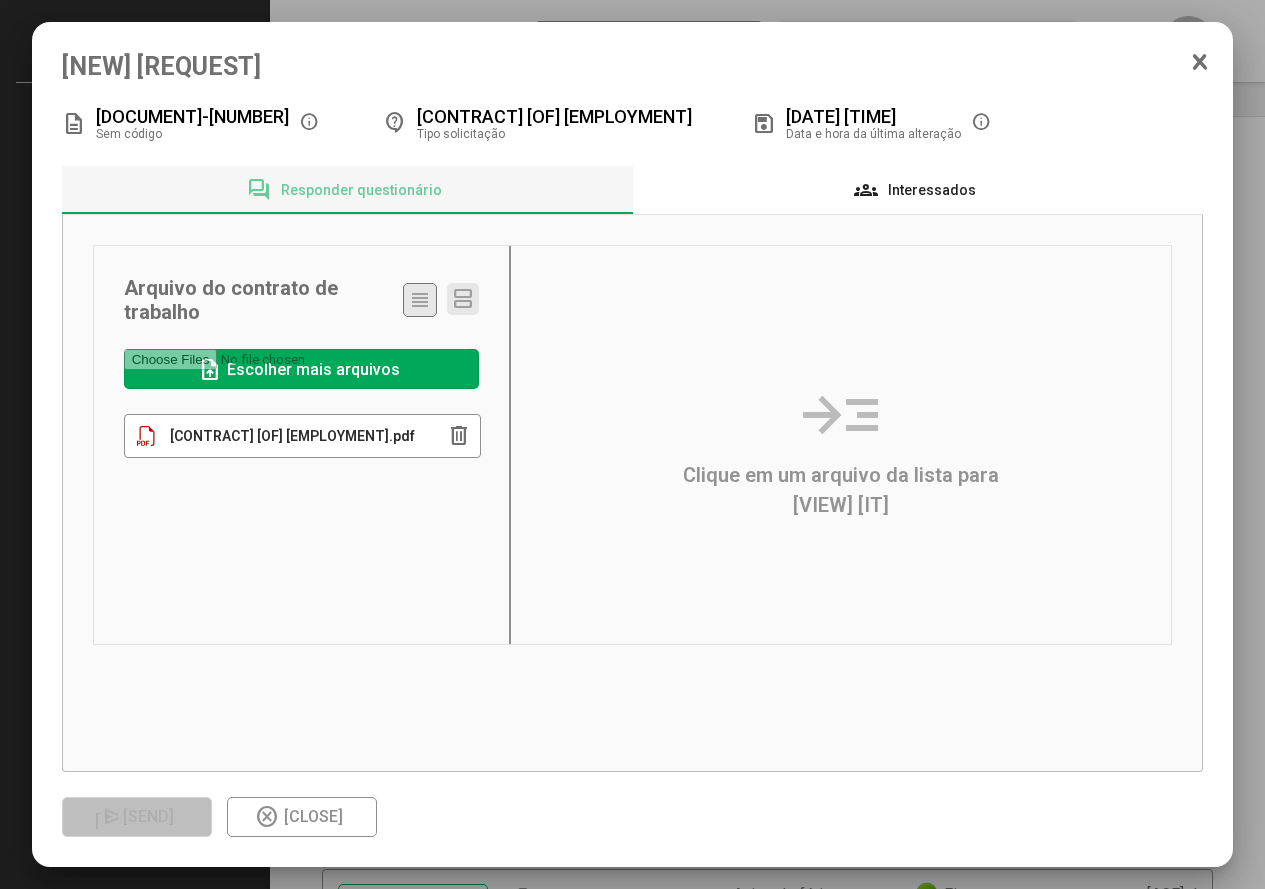 click on "Interessados" at bounding box center (932, 190) 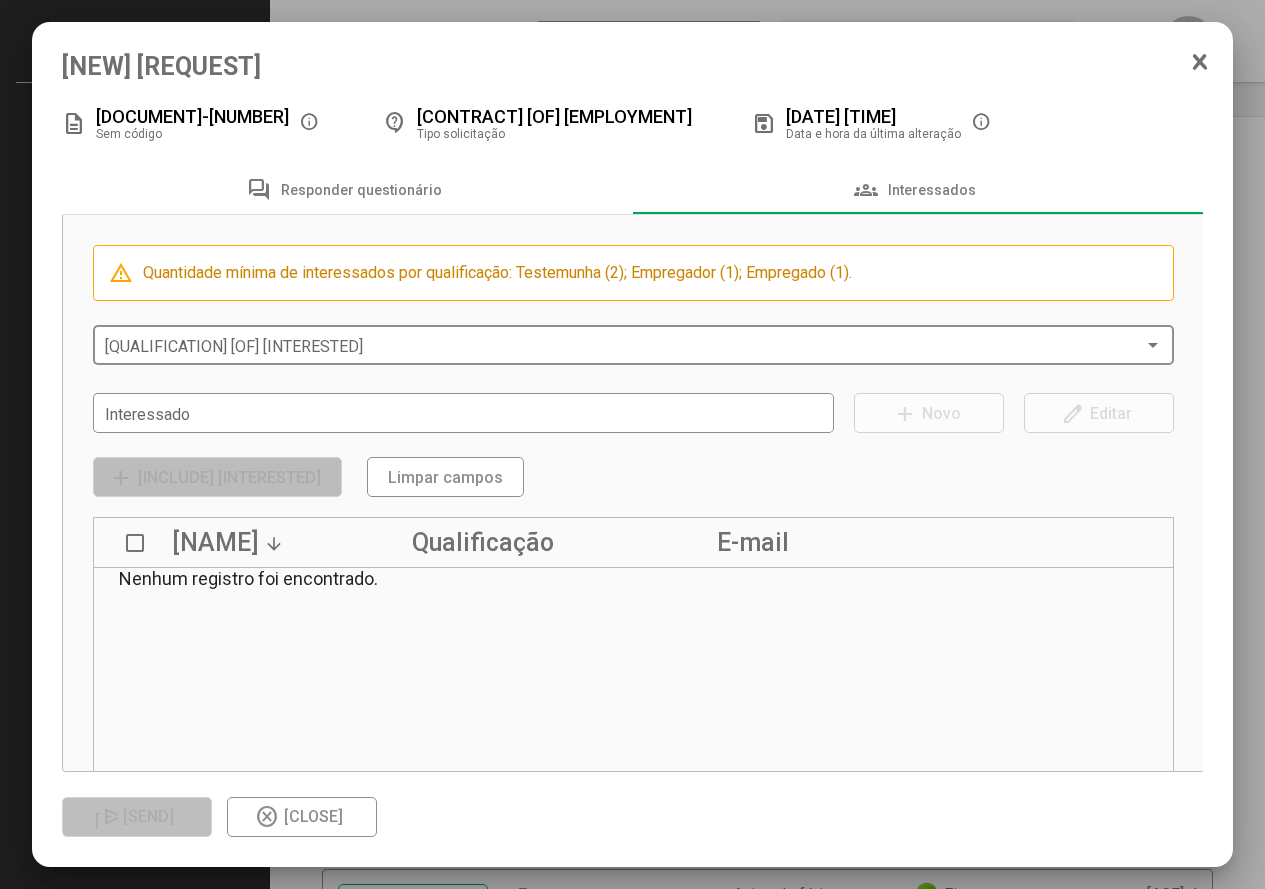 click at bounding box center [625, 346] 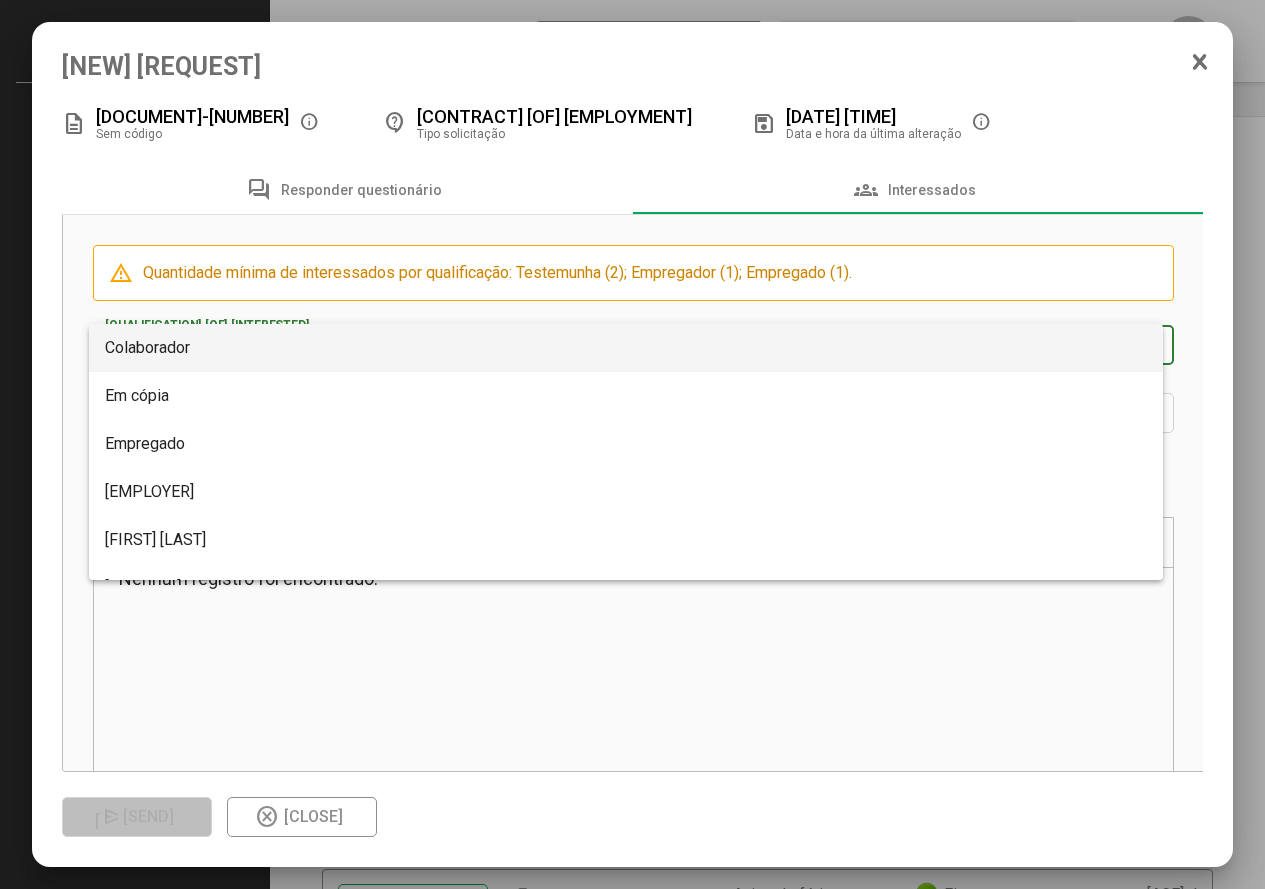 drag, startPoint x: 916, startPoint y: 712, endPoint x: 761, endPoint y: 628, distance: 176.29805 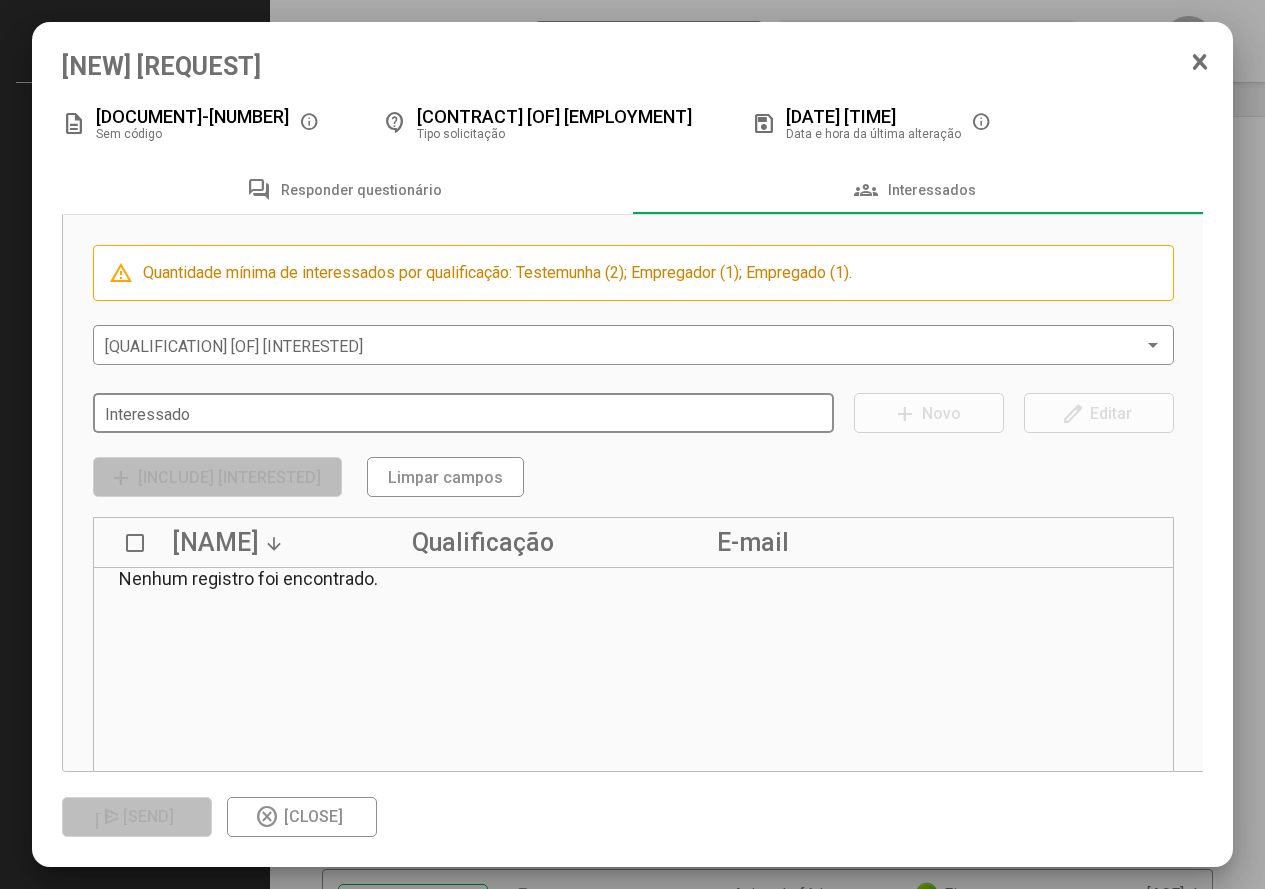 click on "Interessado" at bounding box center [464, 414] 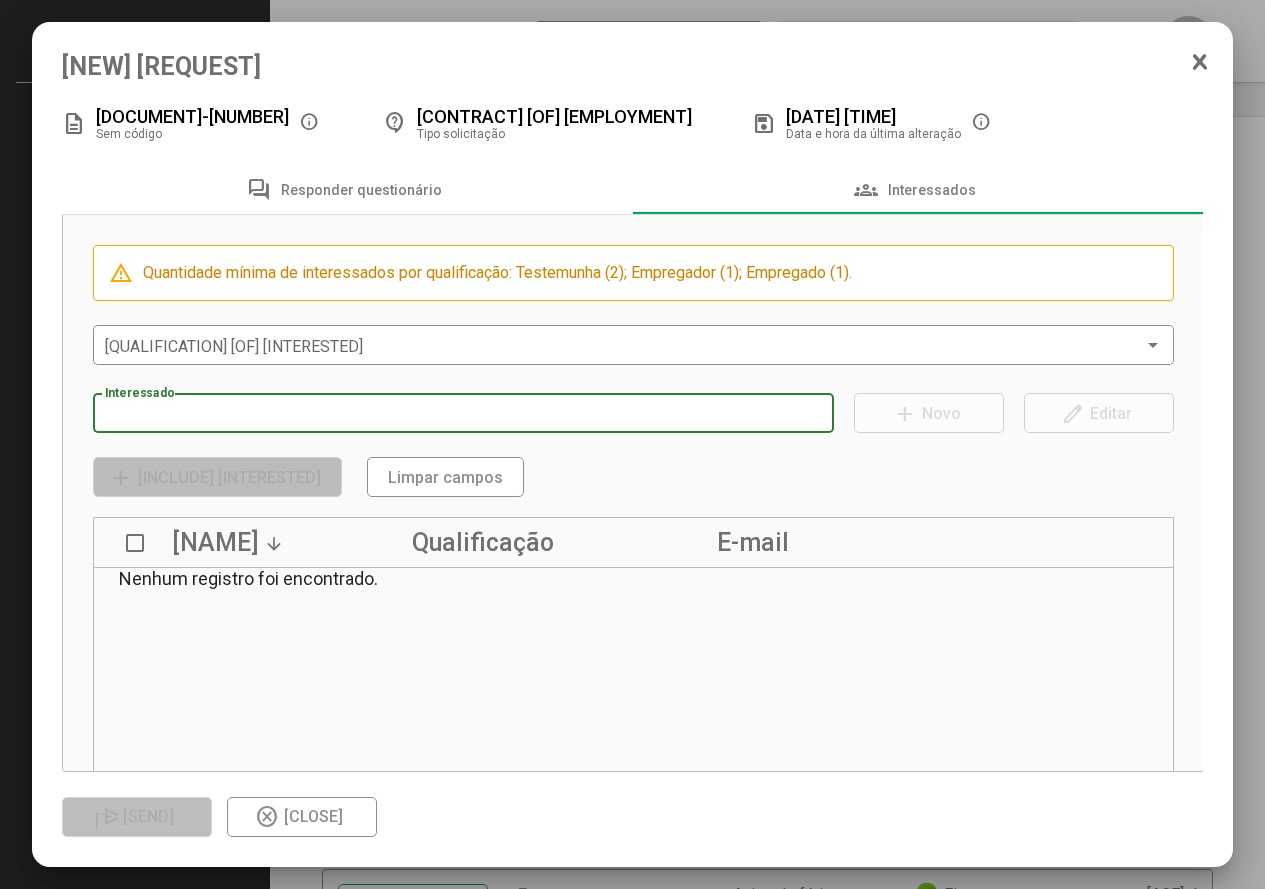 click on "Interessado" at bounding box center (464, 414) 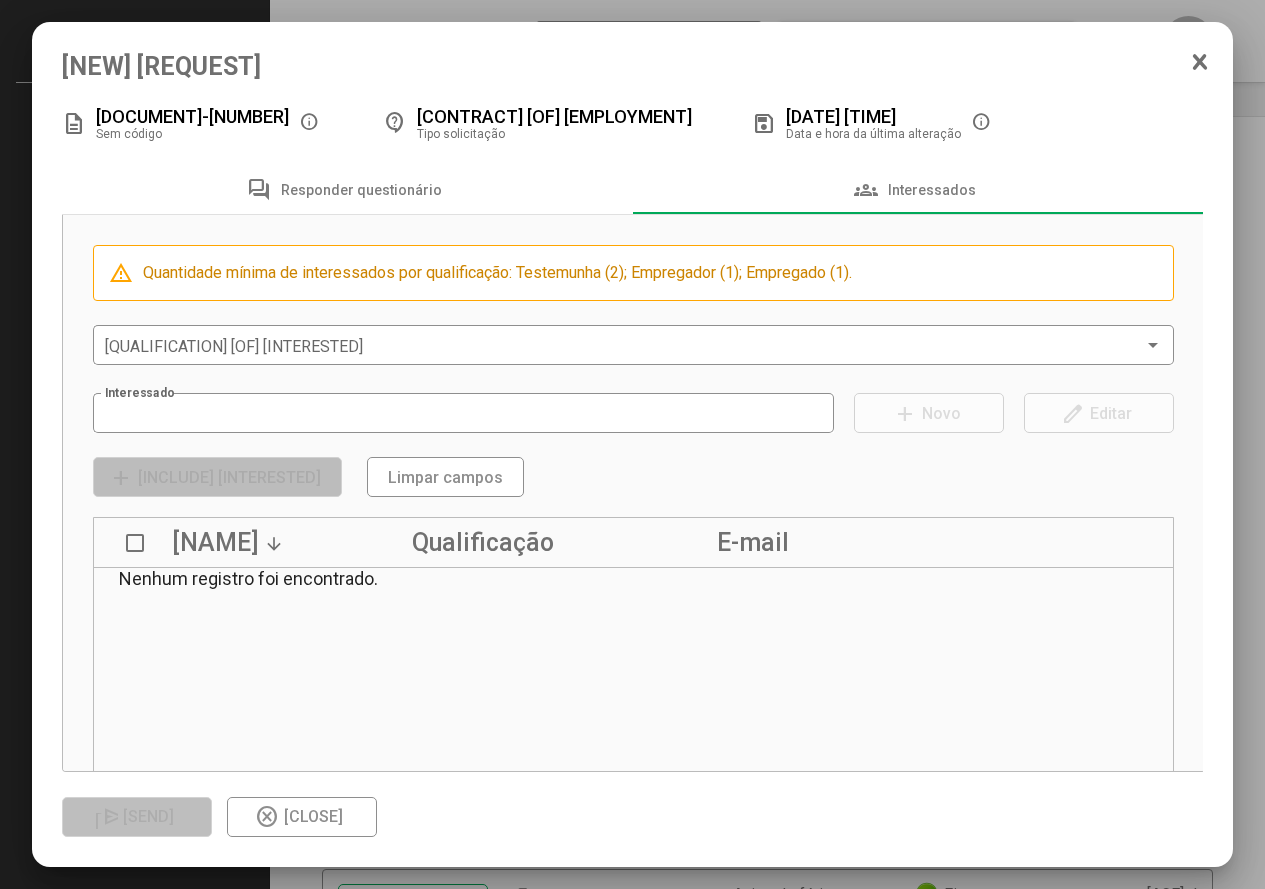 click on "Nome Qualificação E-mail Nenhum registro foi encontrado." 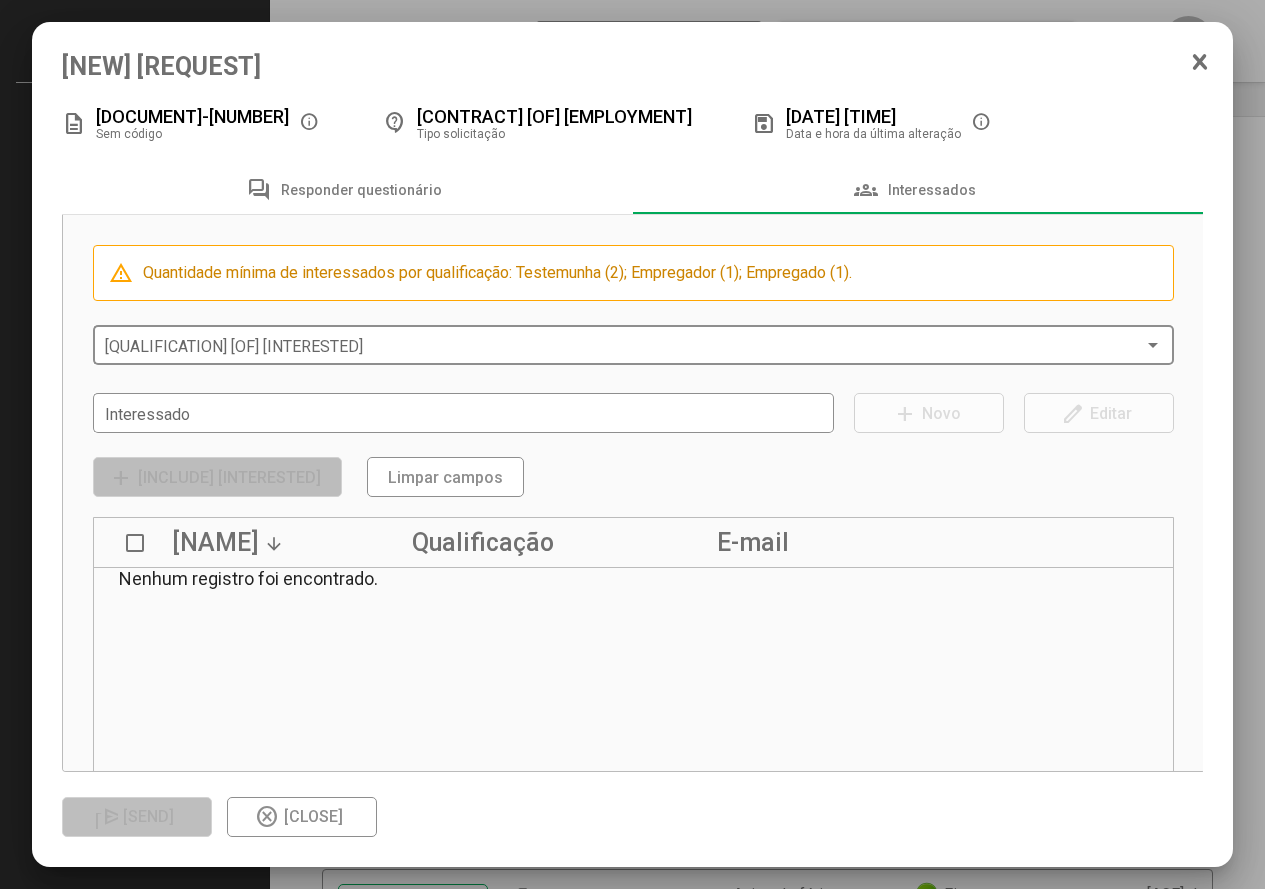 click on "[QUALIFICATION] [OF] [INTERESTED]" 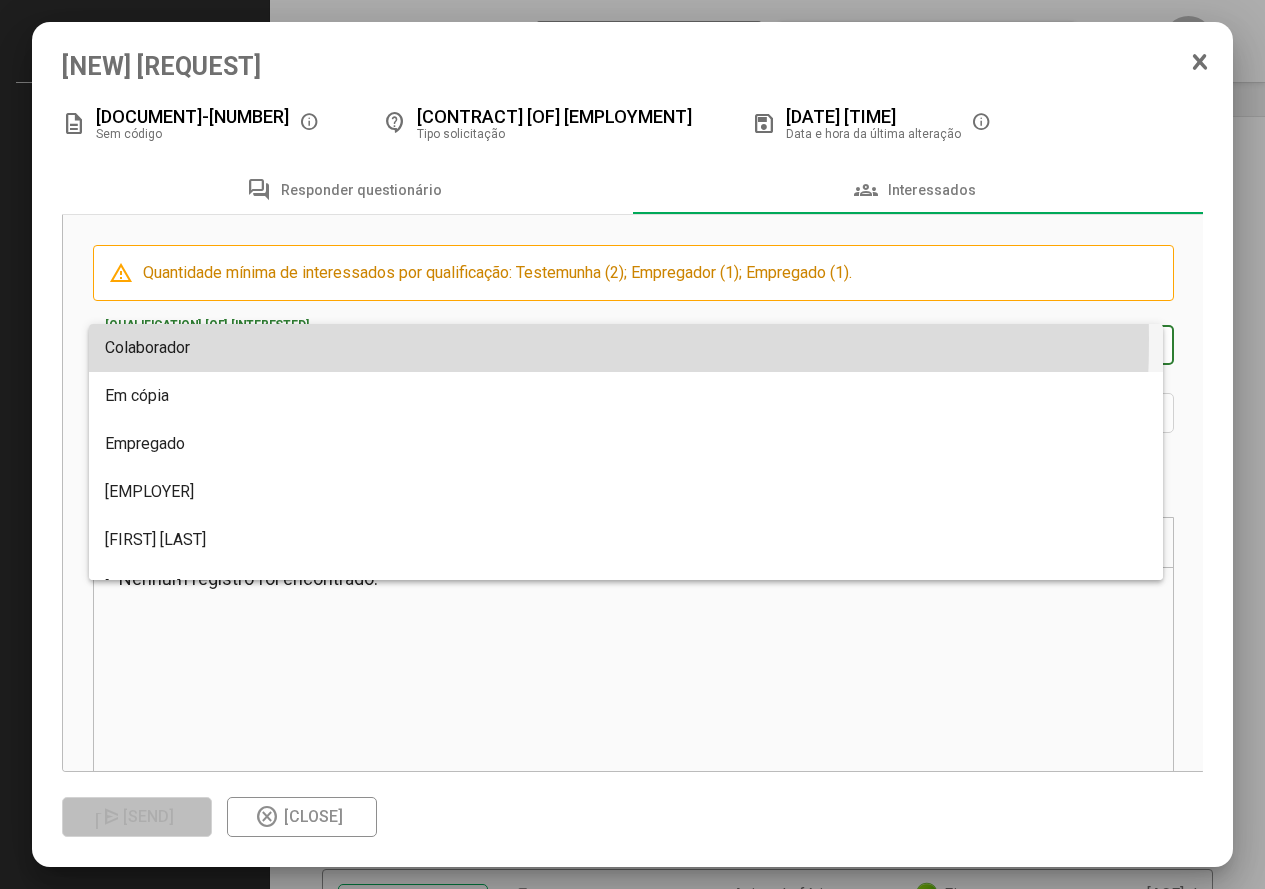click on "Colaborador" at bounding box center [626, 348] 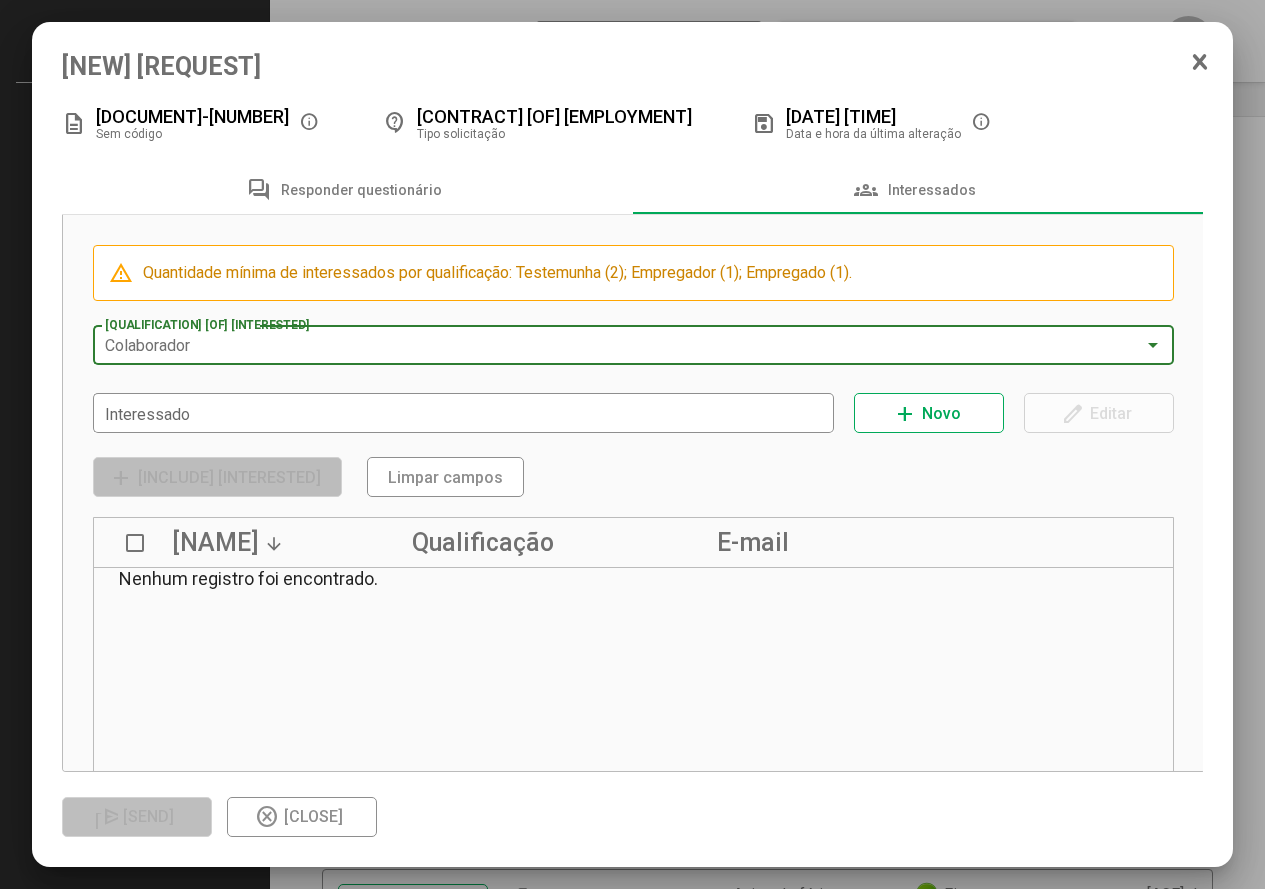 click on "Colaborador" at bounding box center [625, 346] 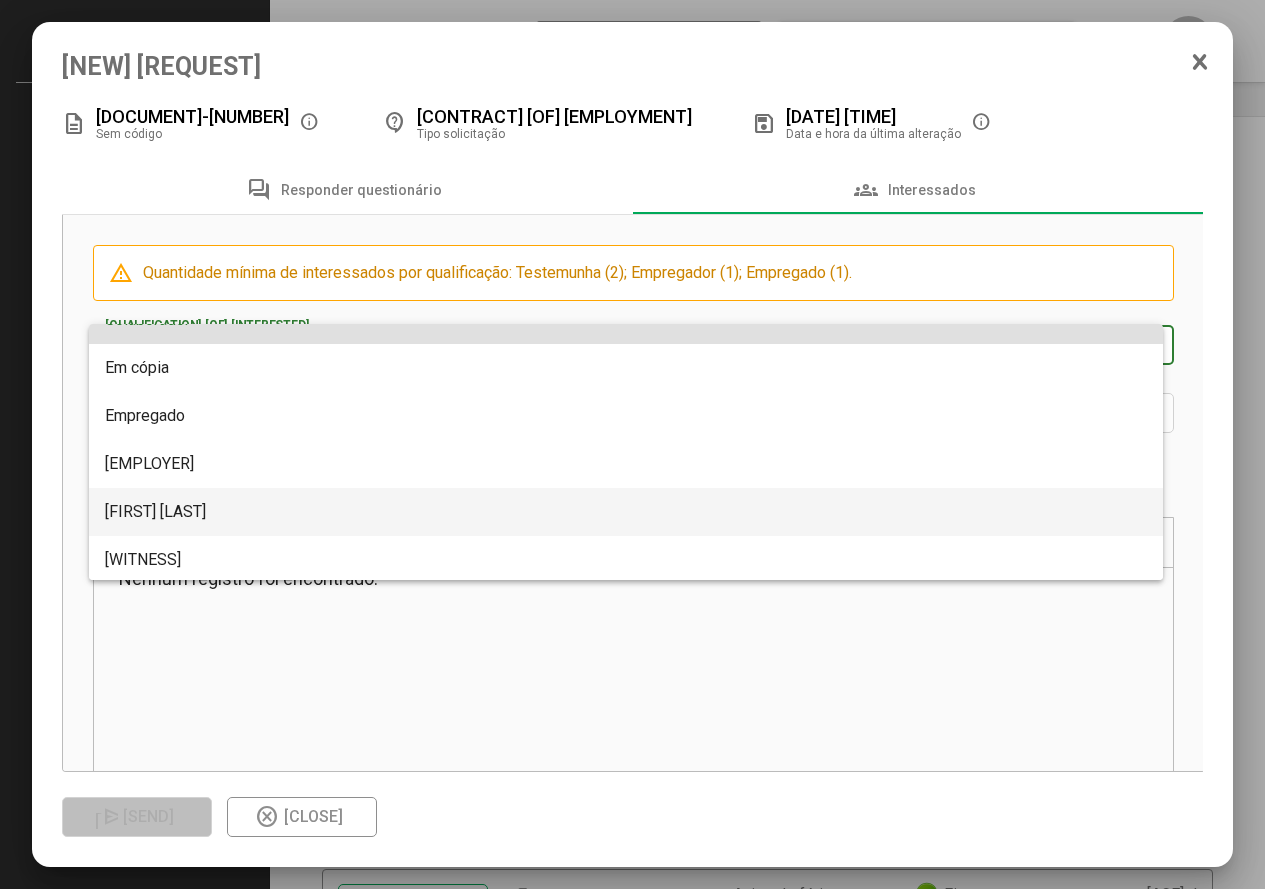 scroll, scrollTop: 32, scrollLeft: 0, axis: vertical 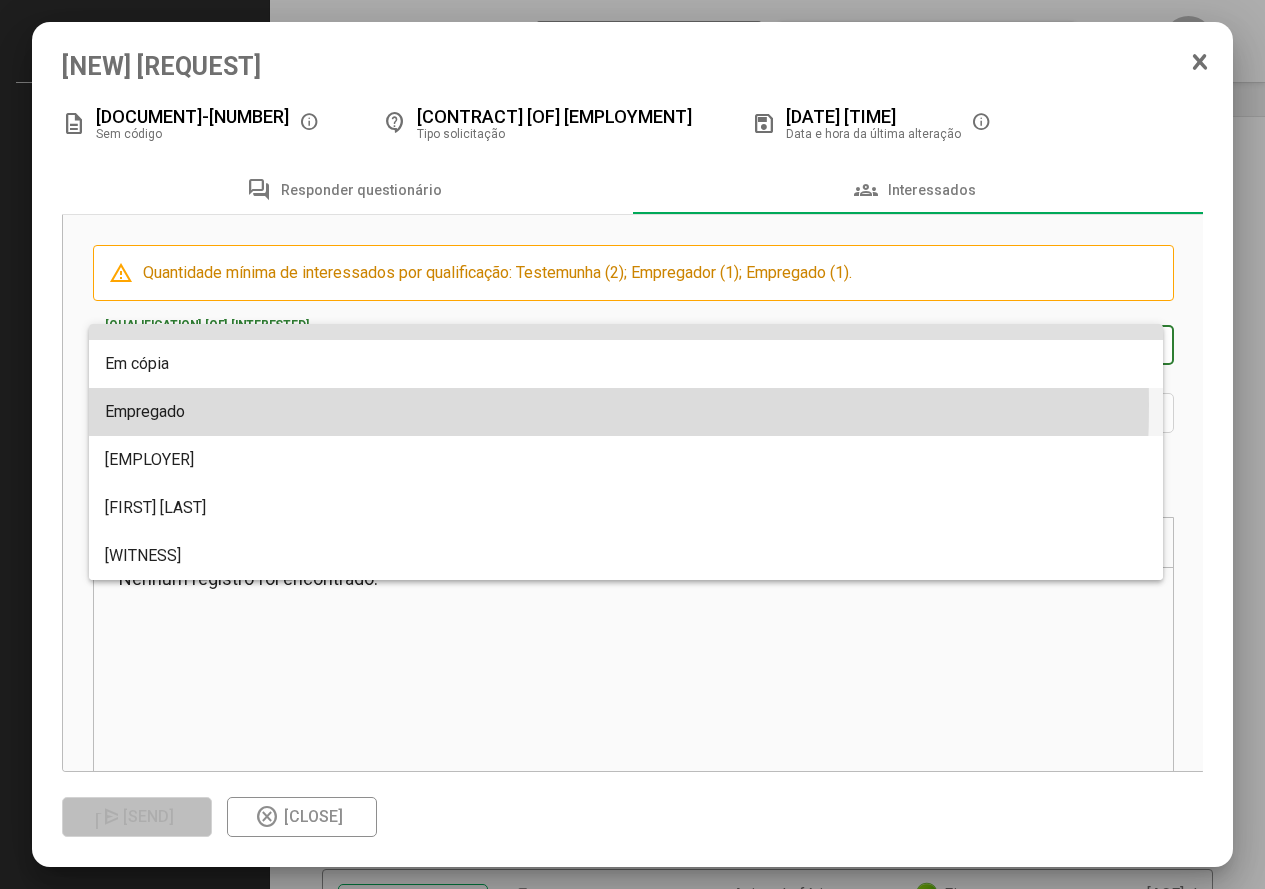 click on "Empregado" at bounding box center (626, 412) 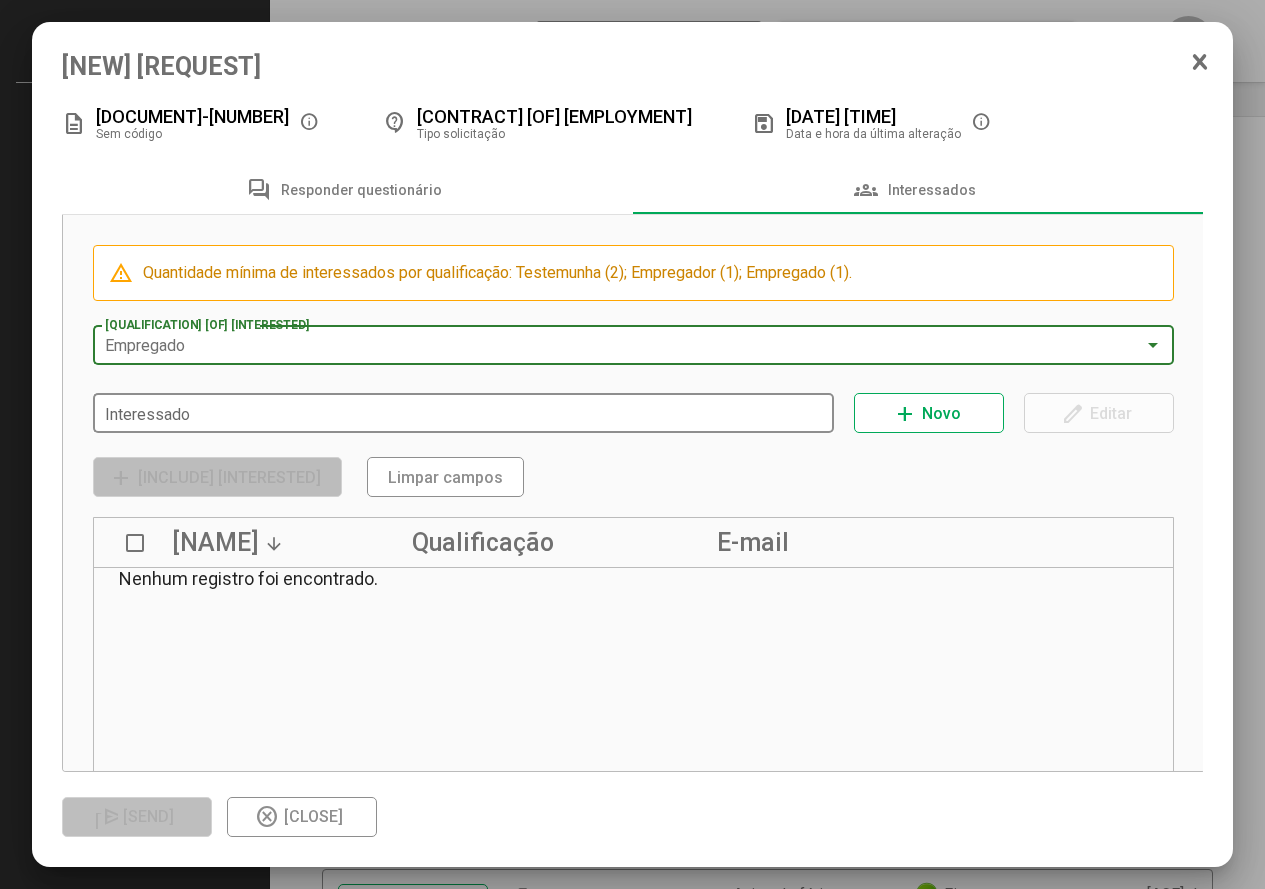 click on "Interessado" at bounding box center (464, 414) 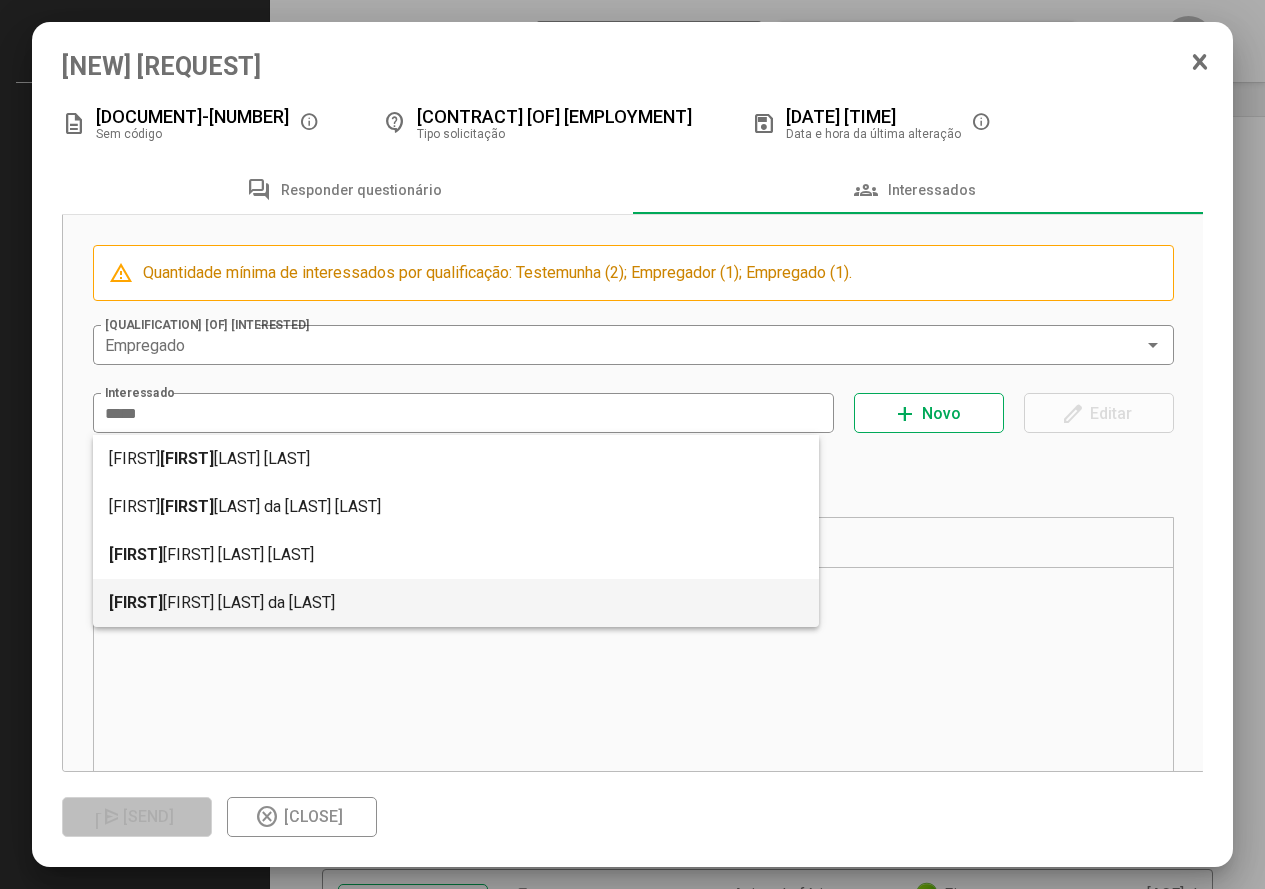 click on "[FIRST] [LAST]" at bounding box center [456, 603] 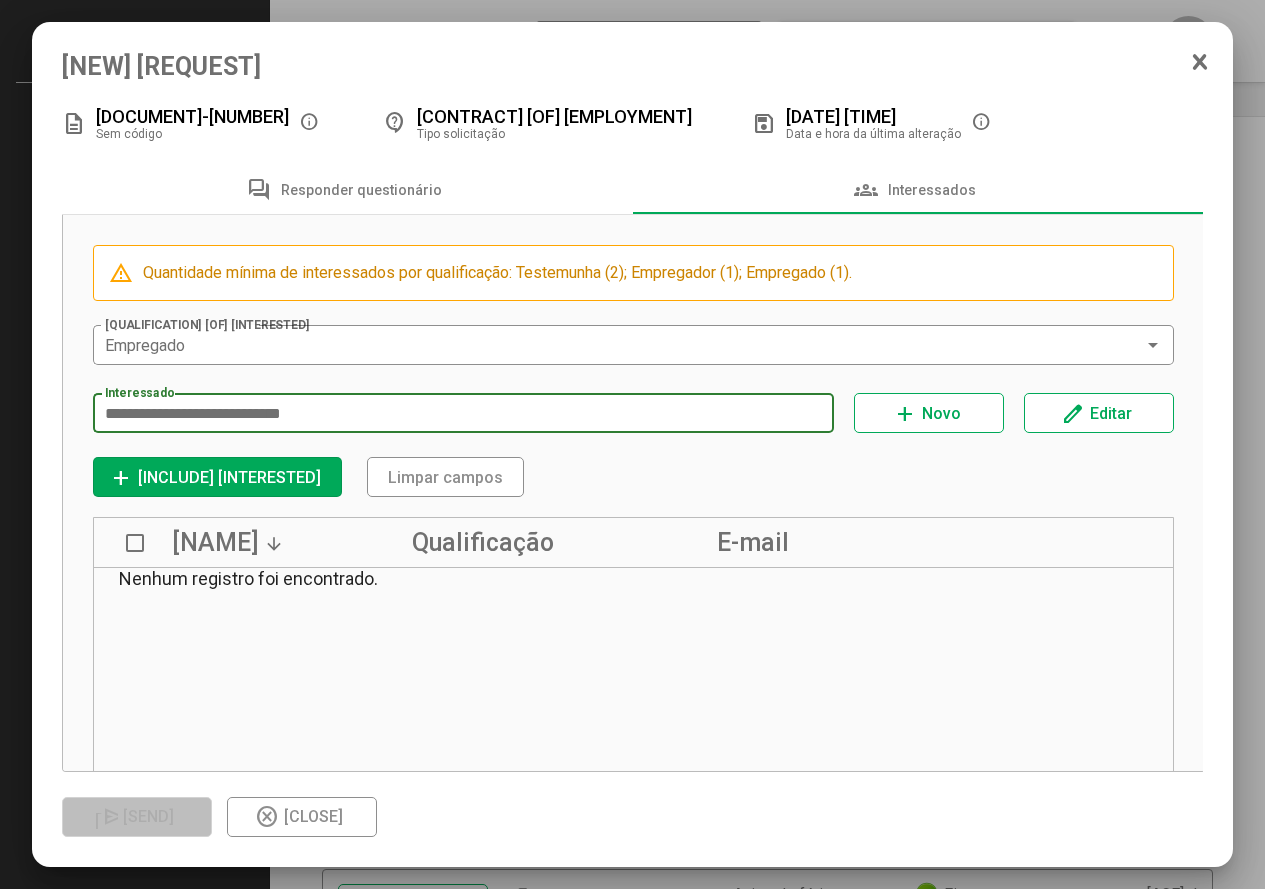click on "[INCLUDE] [INTERESTED]" at bounding box center (229, 477) 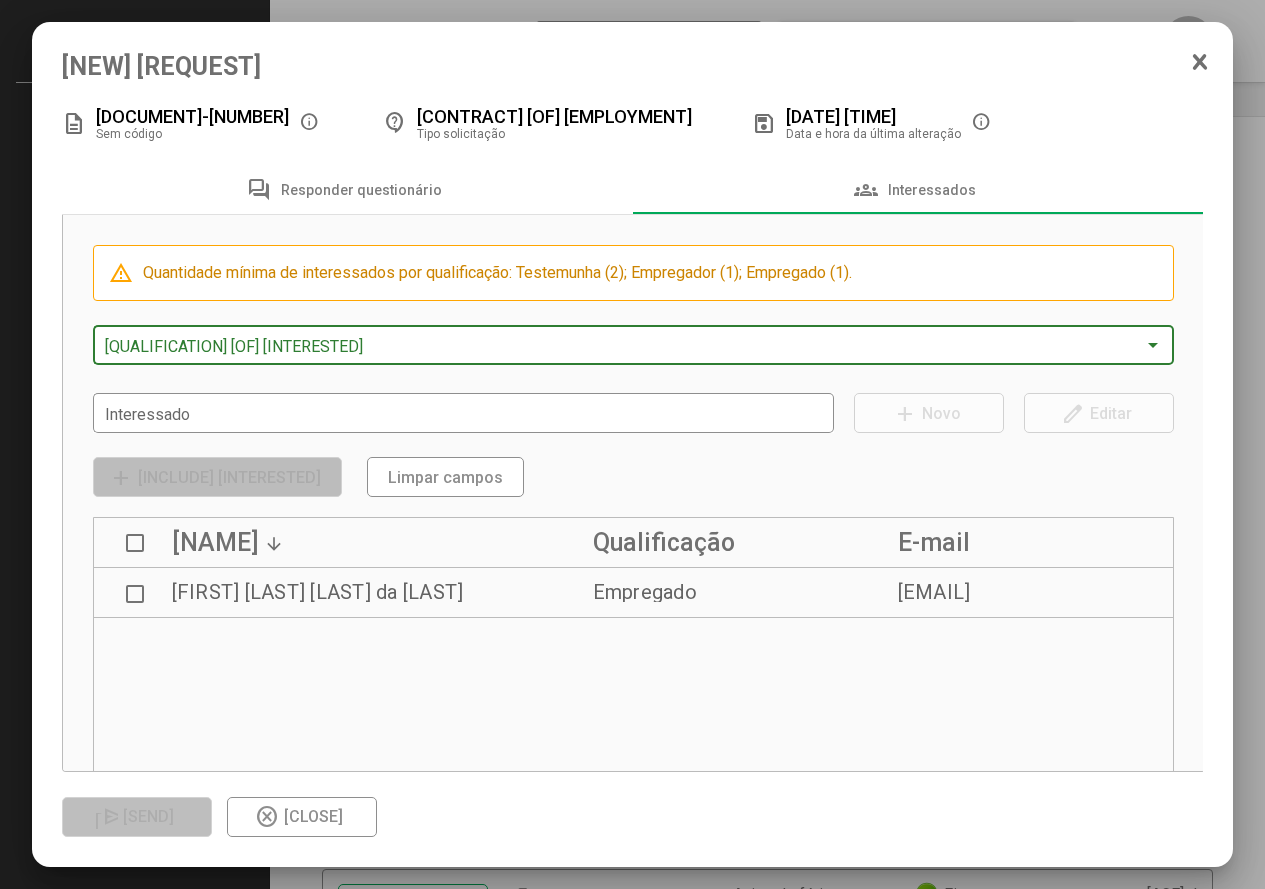 click at bounding box center [625, 346] 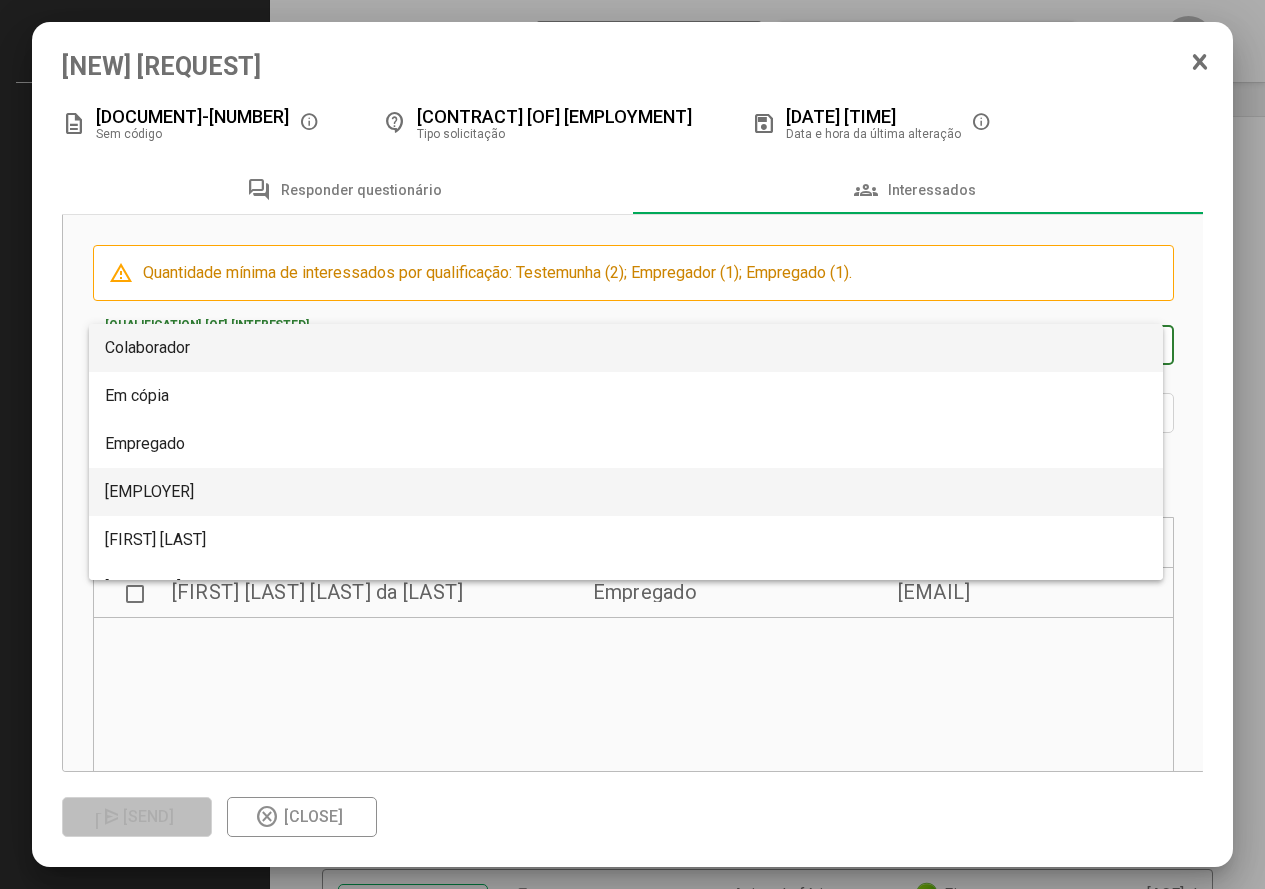 click on "[EMPLOYER]" at bounding box center [149, 491] 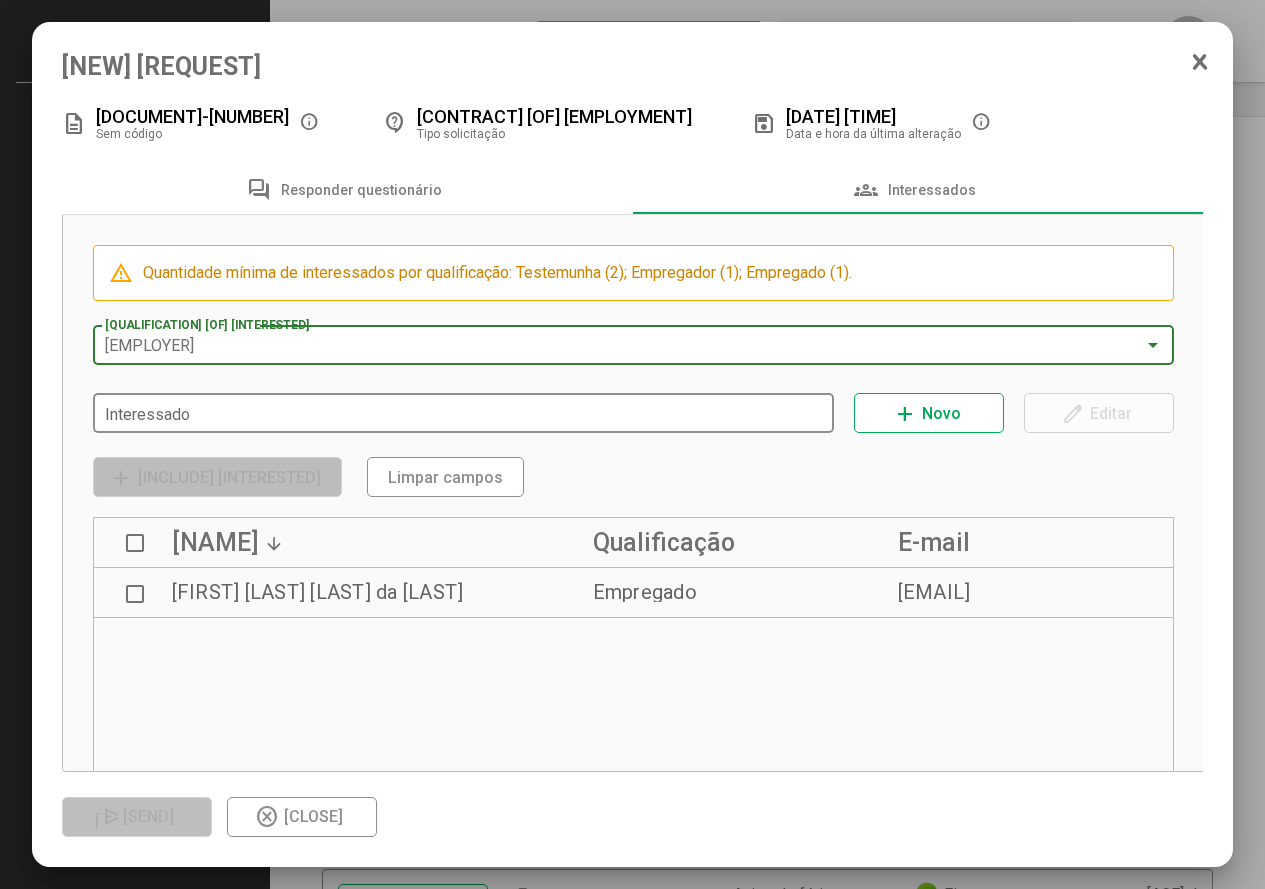 click on "Interessado" at bounding box center (464, 411) 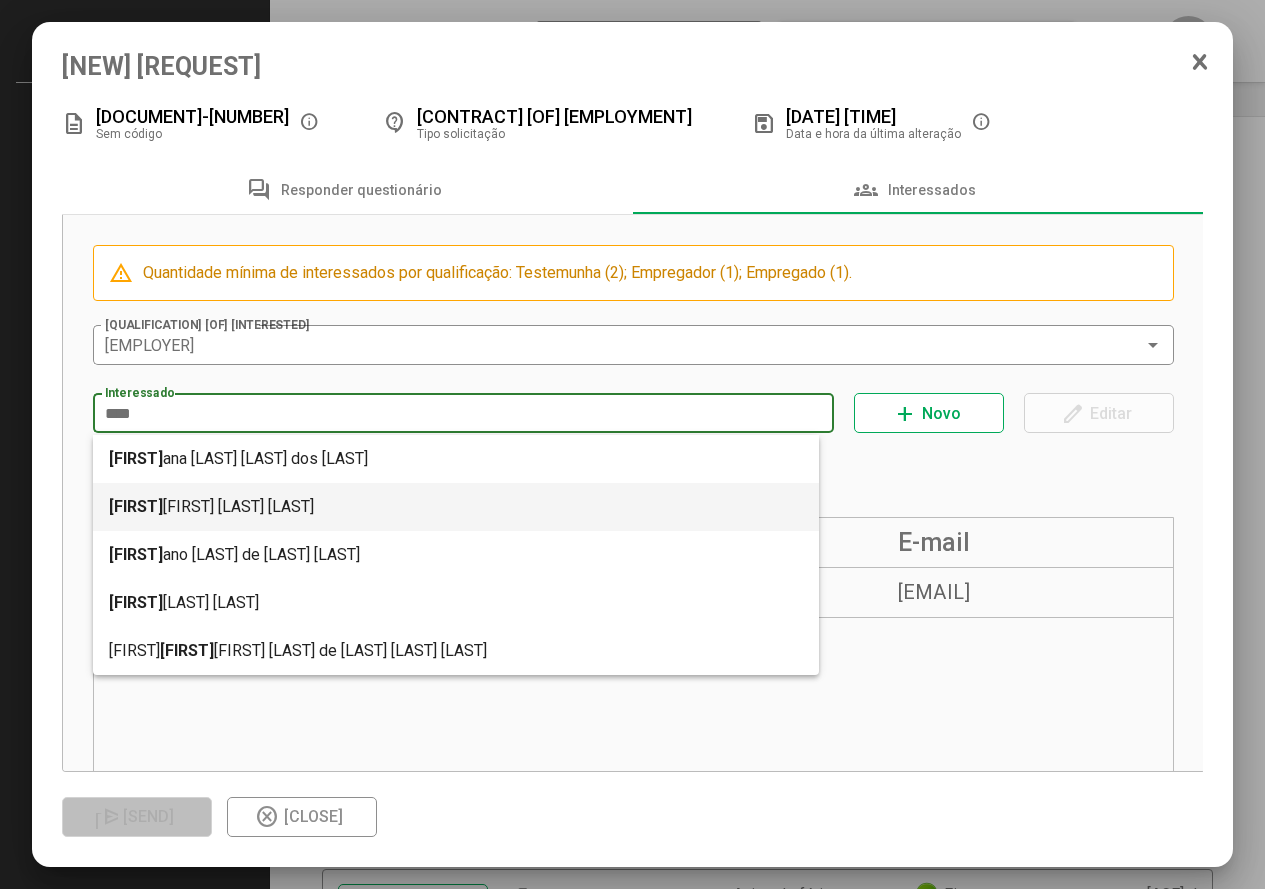 click on "Adri ane [LAST] [LAST]" at bounding box center [456, 507] 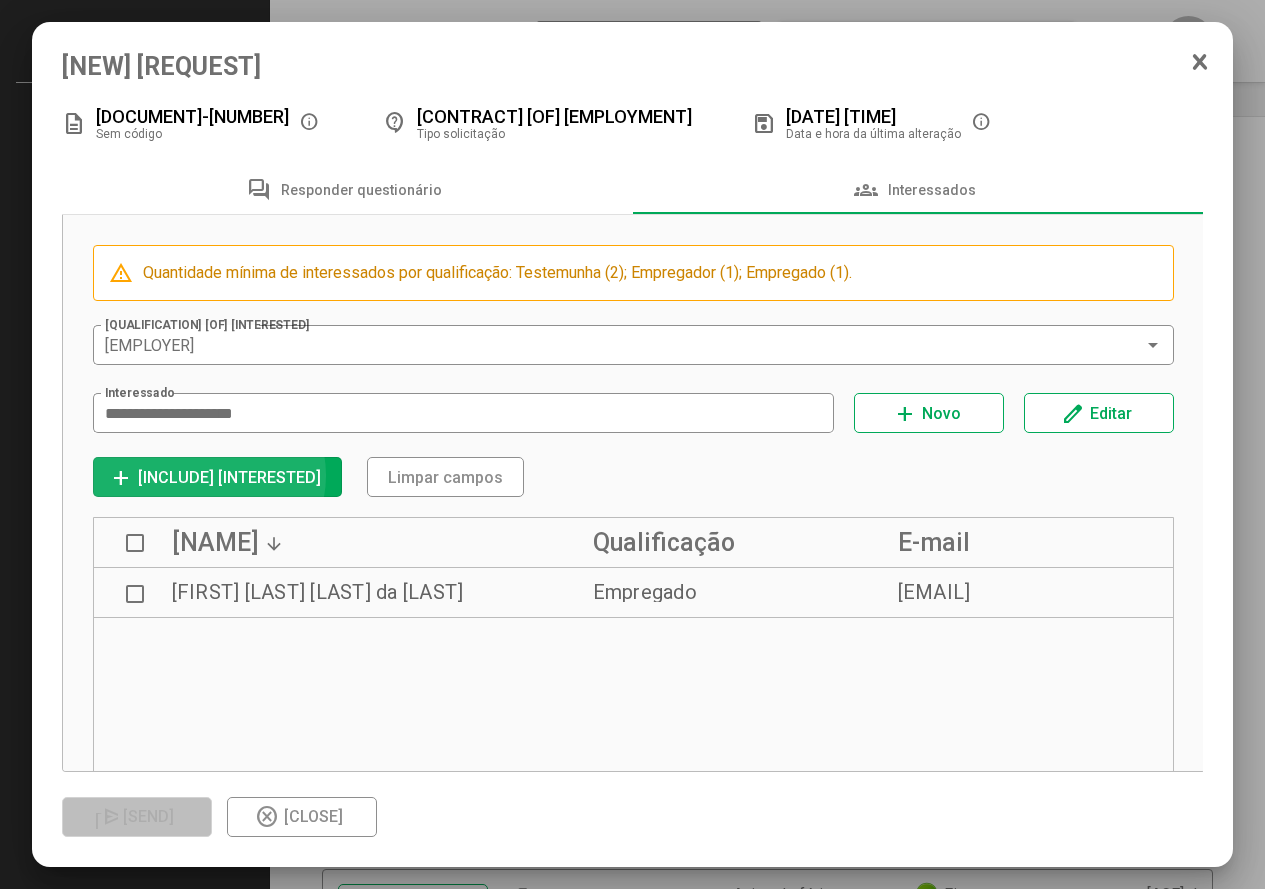 click on "[INCLUDE] [INTERESTED]" at bounding box center (229, 477) 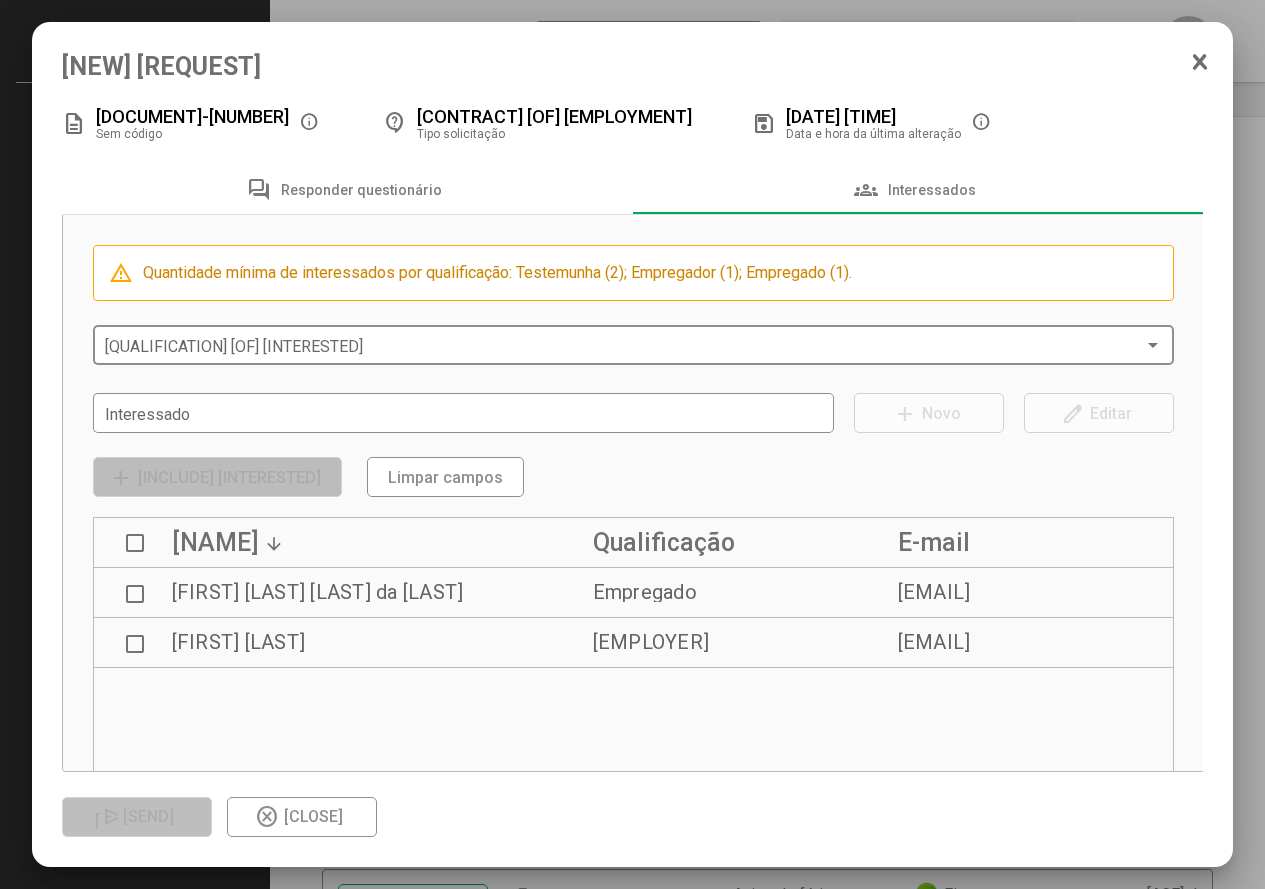 click at bounding box center (625, 346) 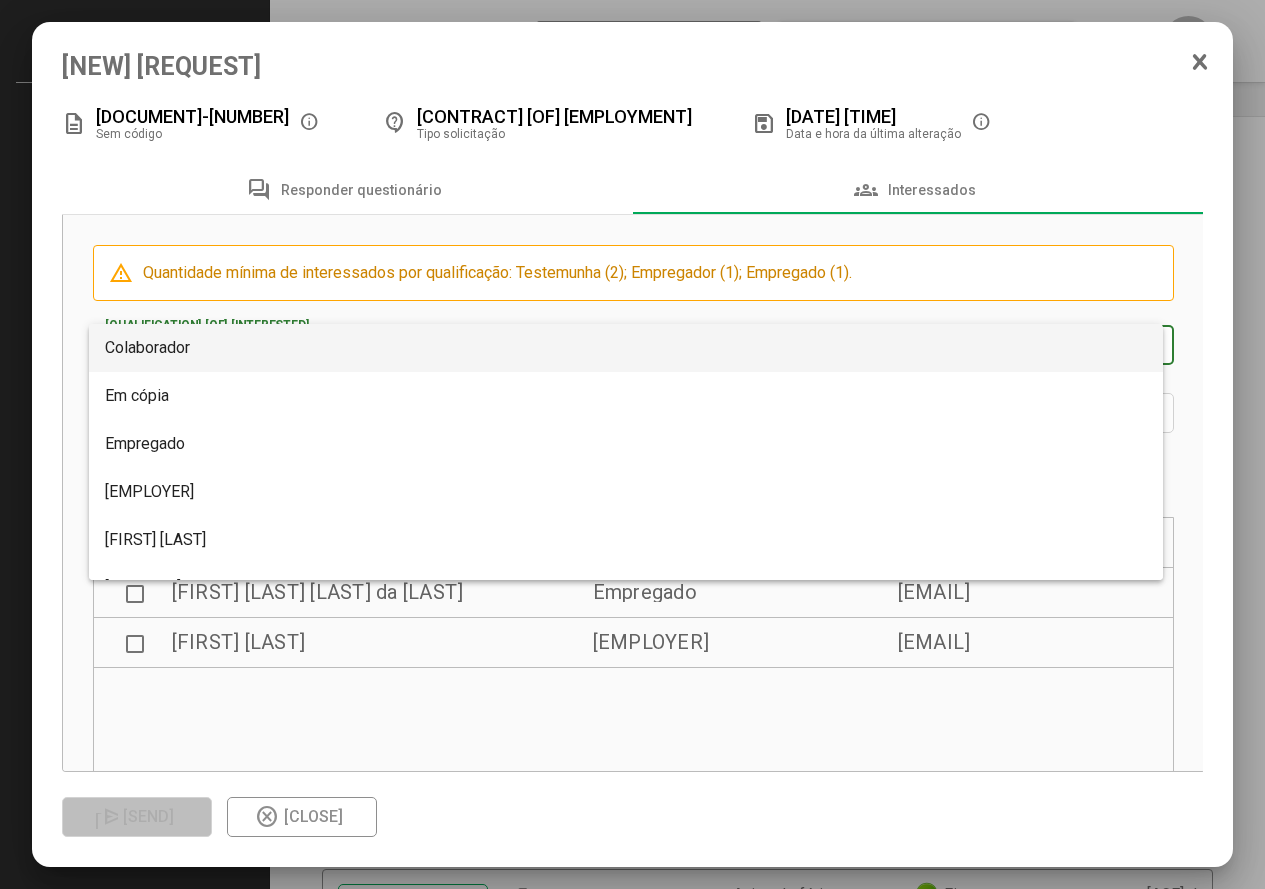 scroll, scrollTop: 32, scrollLeft: 0, axis: vertical 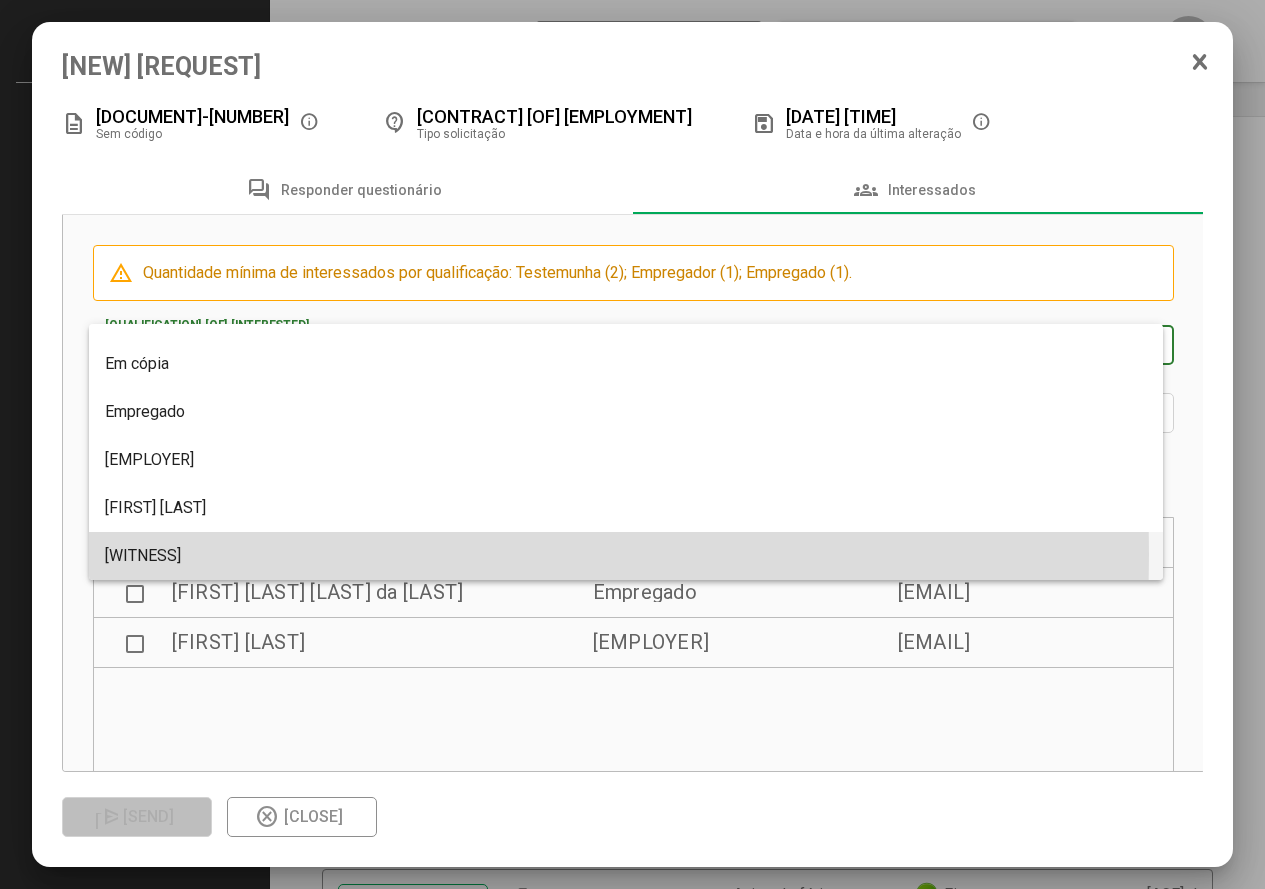 click on "[WITNESS]" at bounding box center [143, 555] 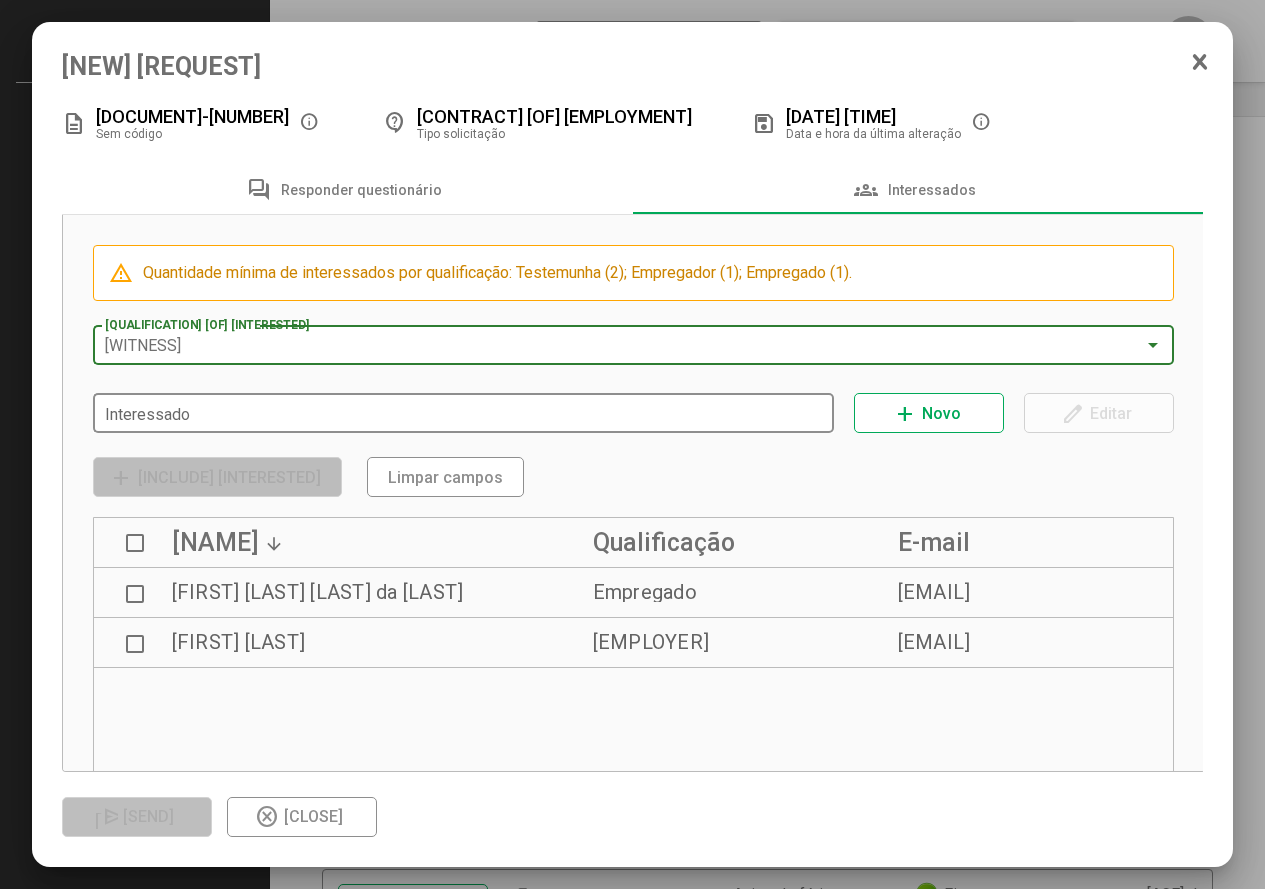 click on "Interessado" at bounding box center [464, 414] 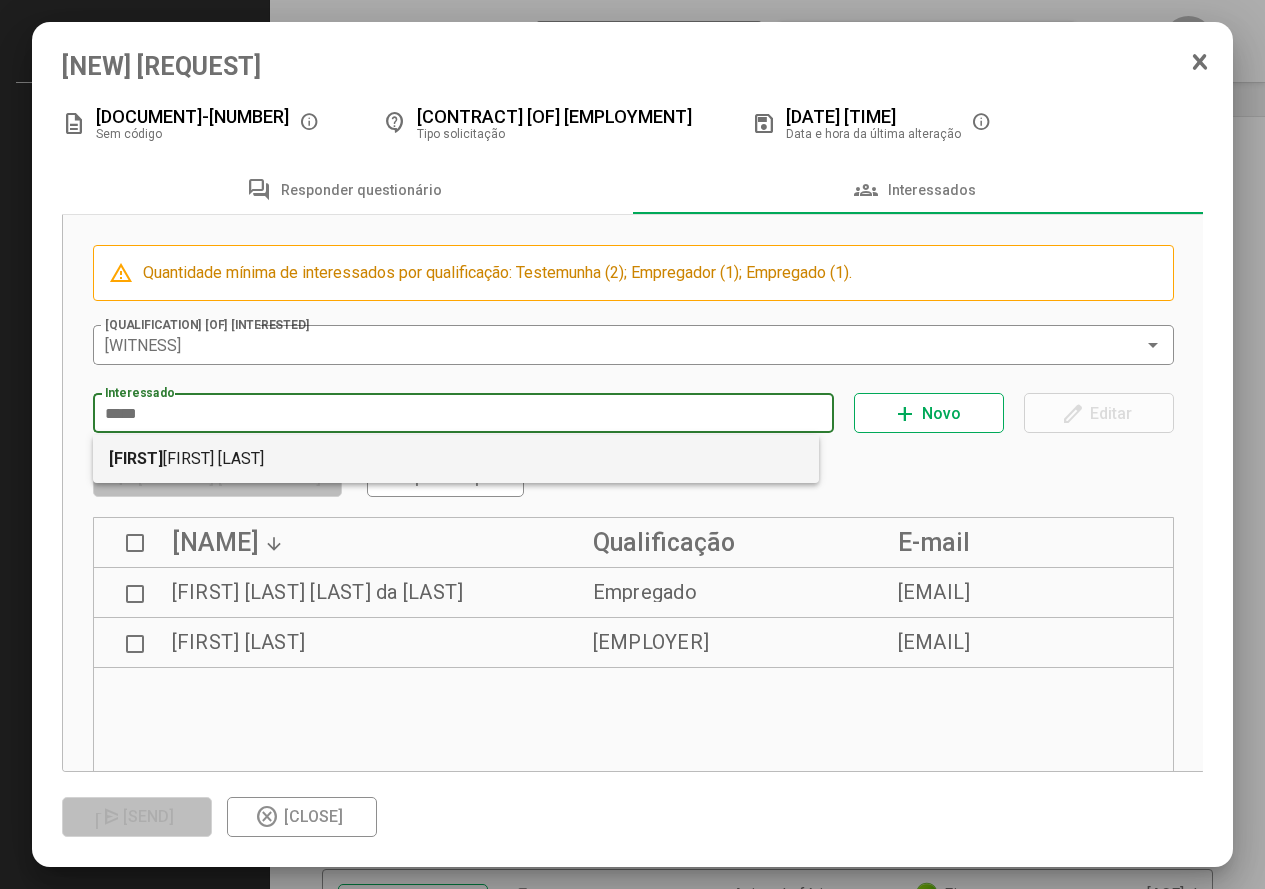 click on "[FIRST] [FIRST] [LAST]" at bounding box center [456, 459] 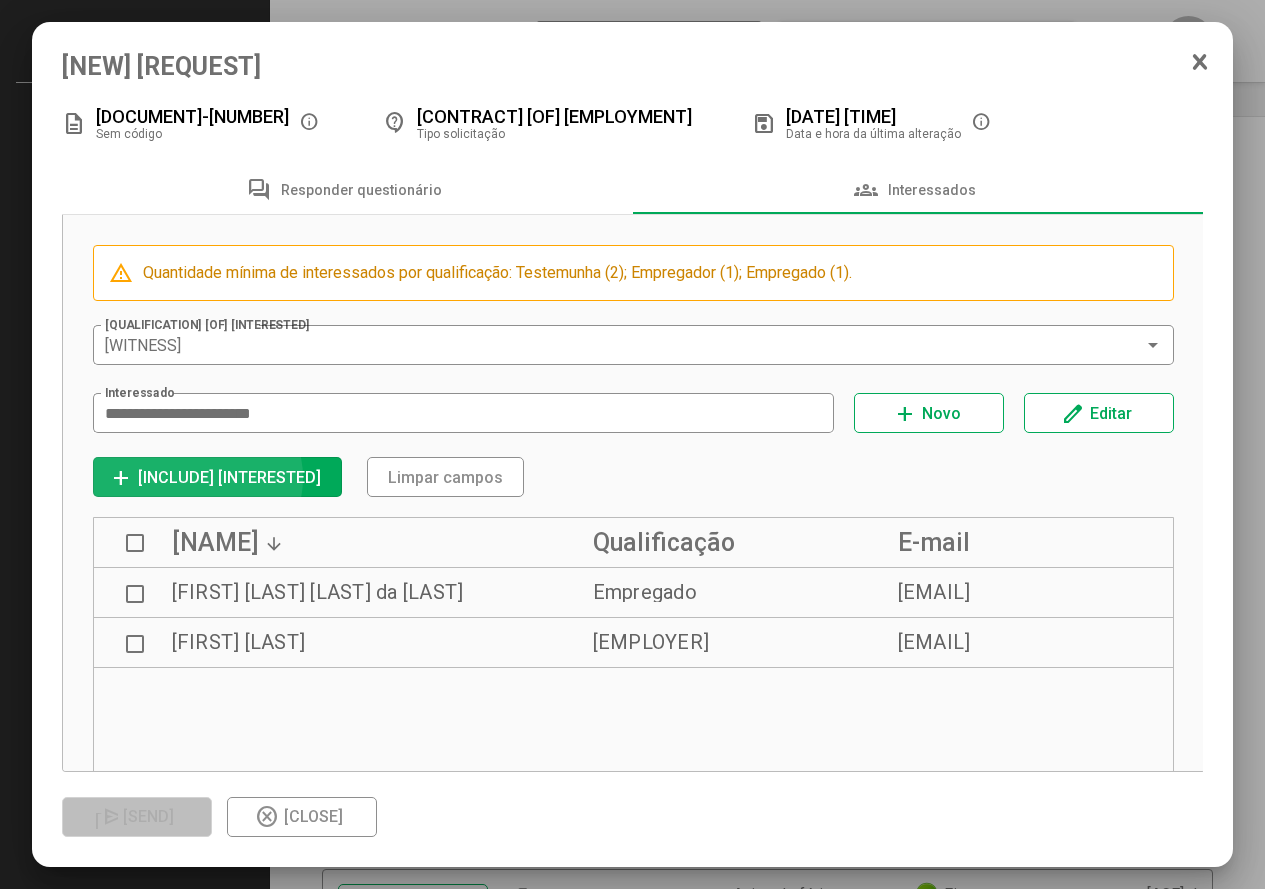 click on "[INCLUDE] [INTERESTED]" at bounding box center [229, 477] 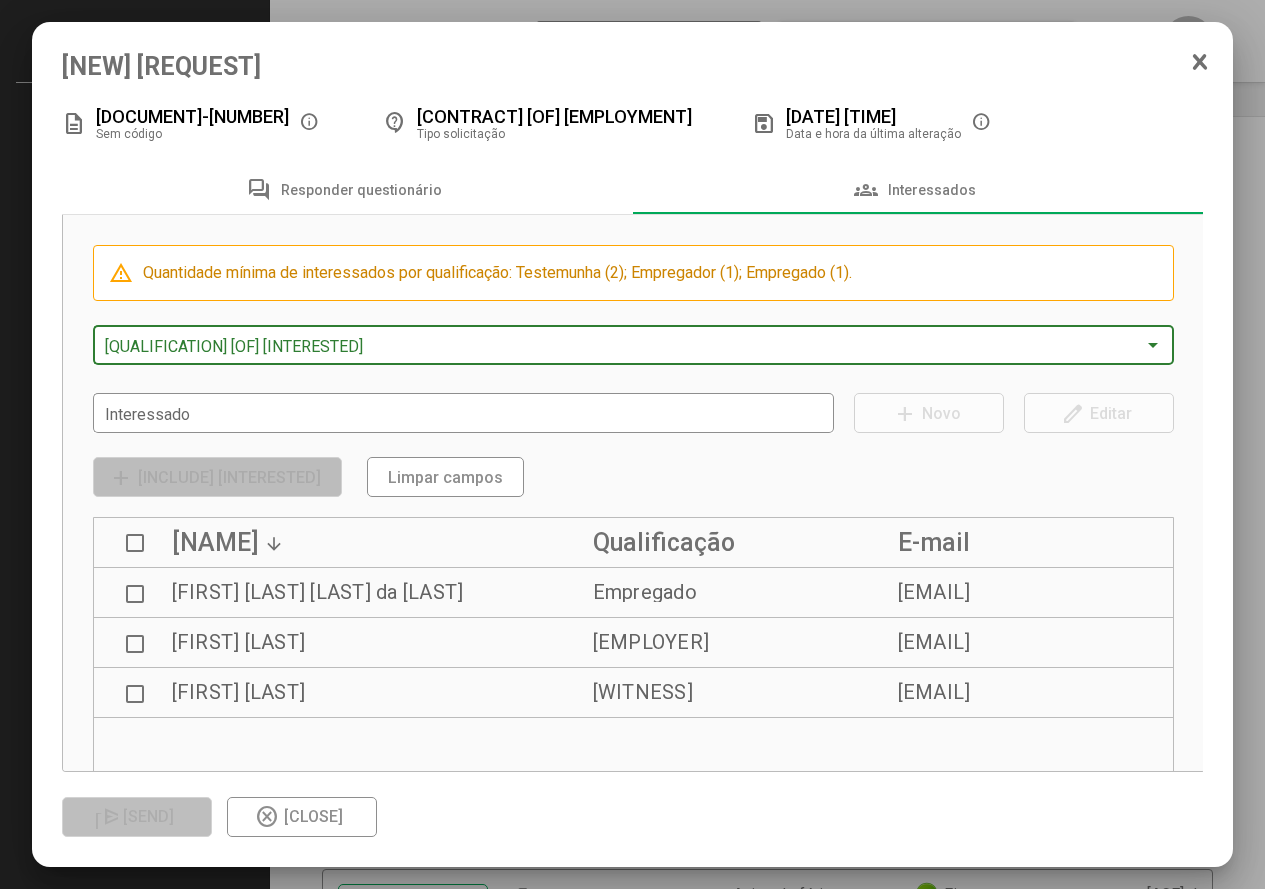 click at bounding box center (625, 346) 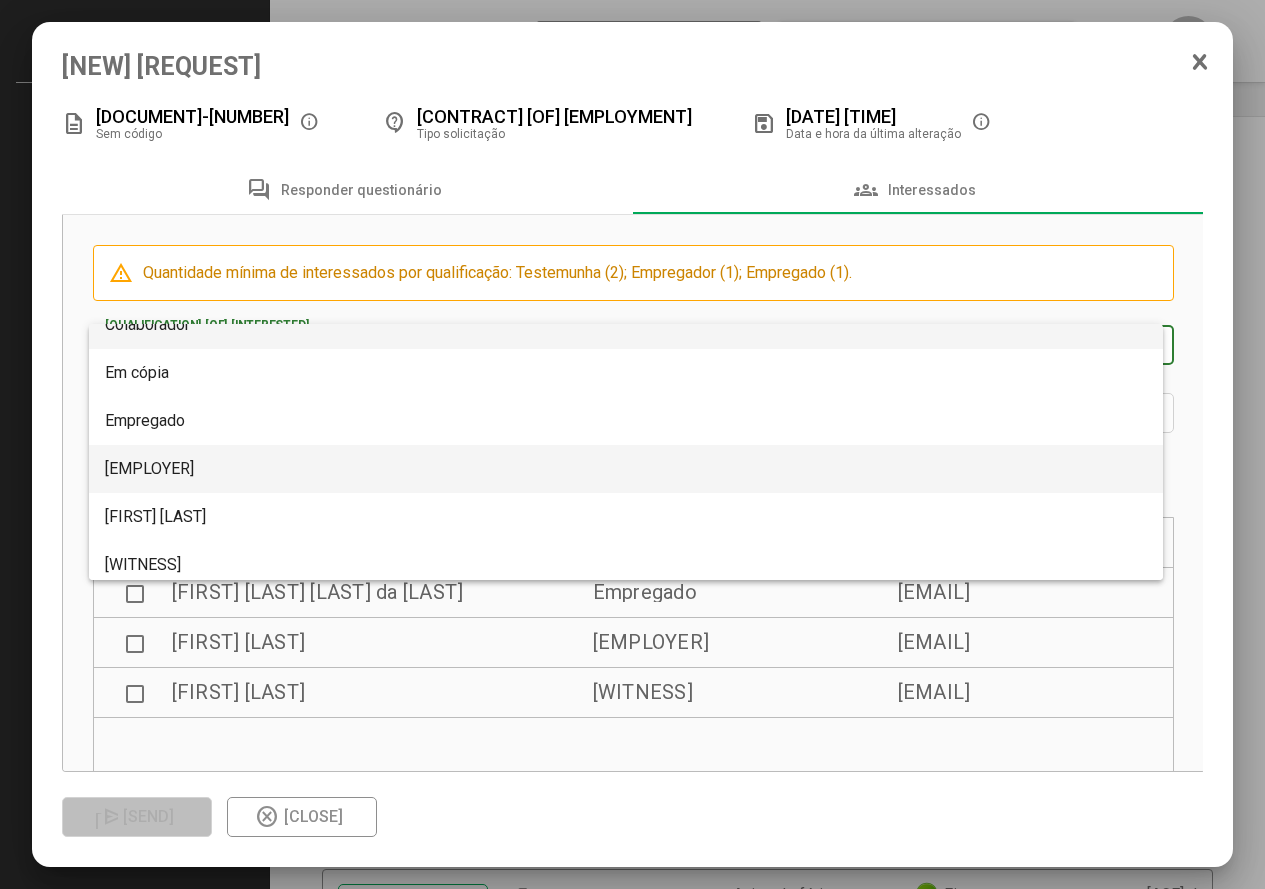 scroll, scrollTop: 32, scrollLeft: 0, axis: vertical 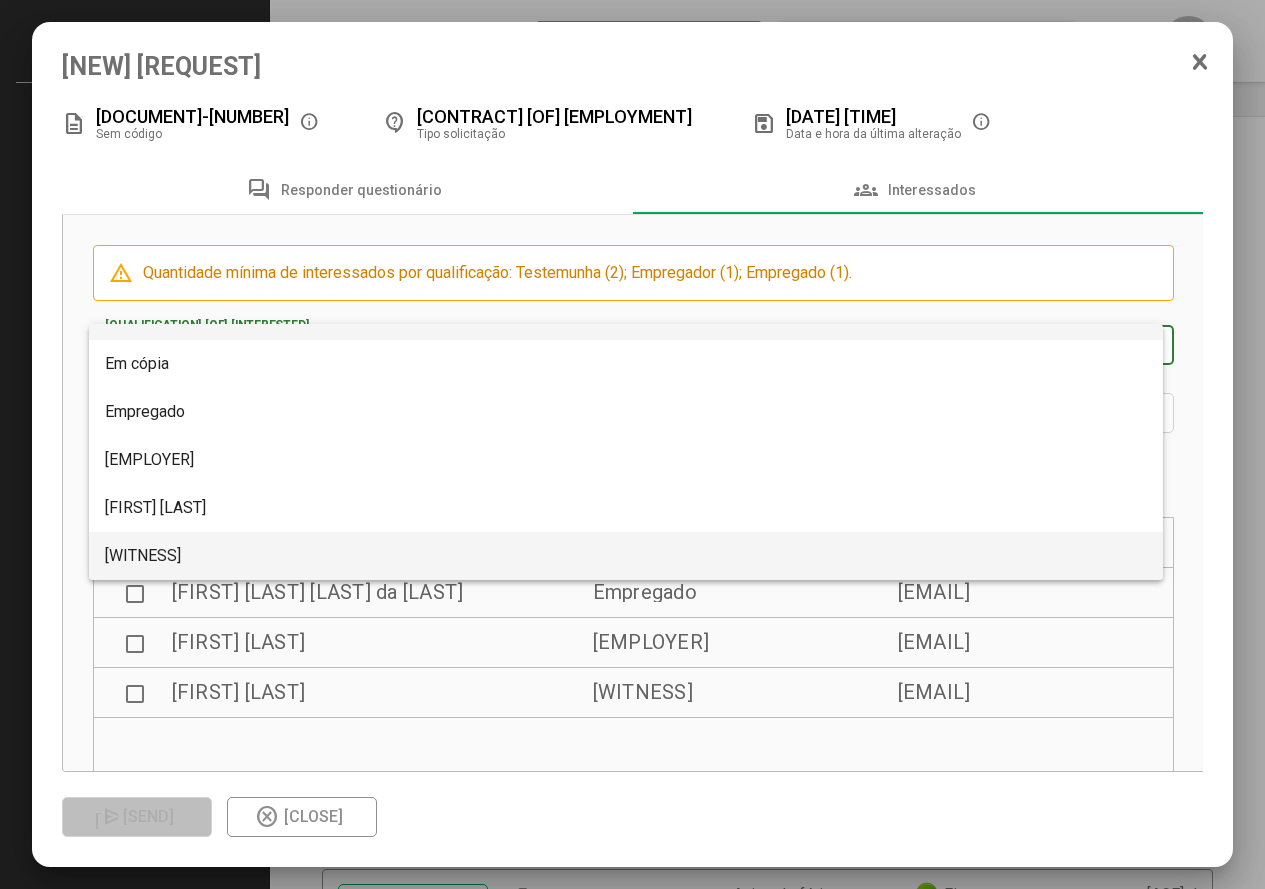 click on "[WITNESS]" at bounding box center [143, 555] 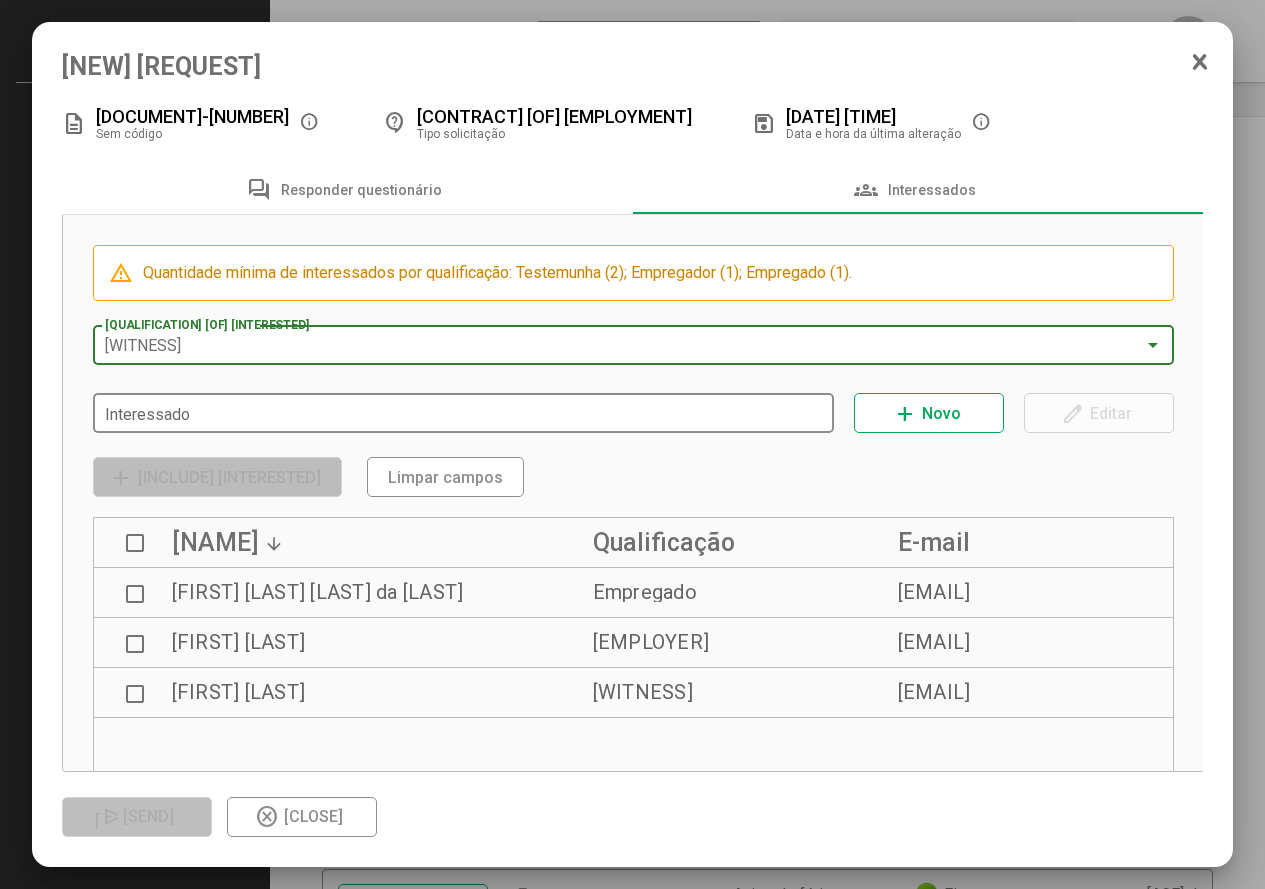 click on "Interessado" at bounding box center [464, 414] 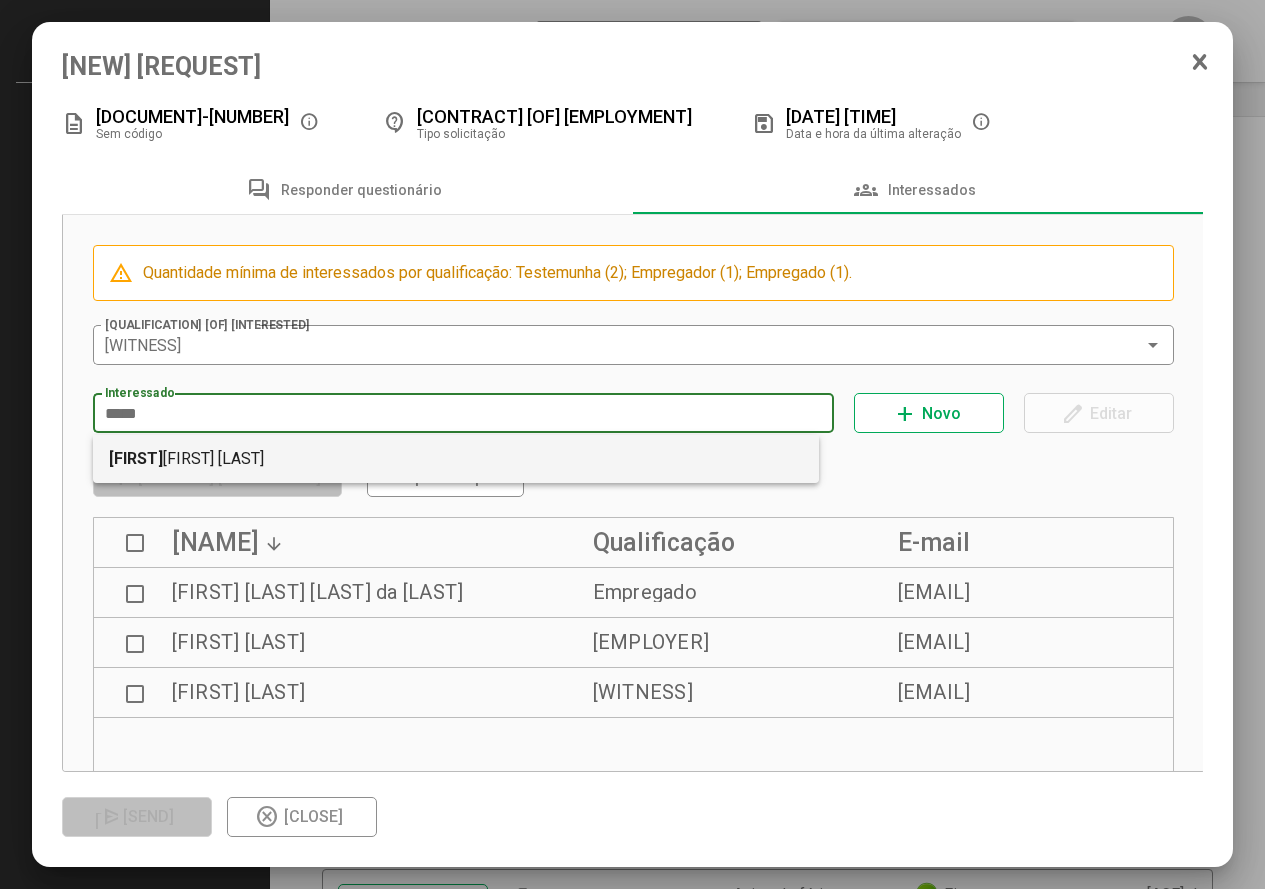 click on "[FIRST] [LAST]" at bounding box center [456, 459] 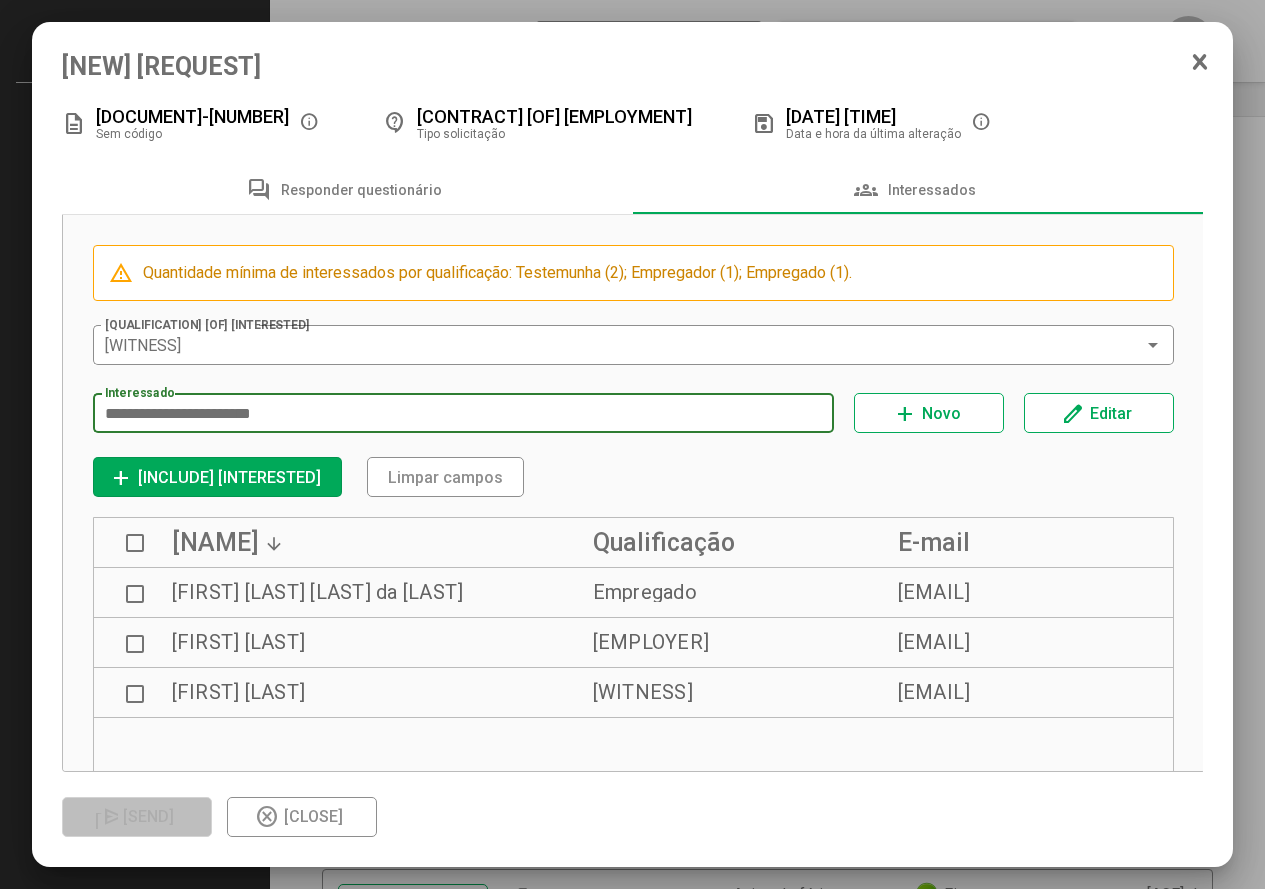 click on "[INCLUDE] [INTERESTED]" at bounding box center (229, 477) 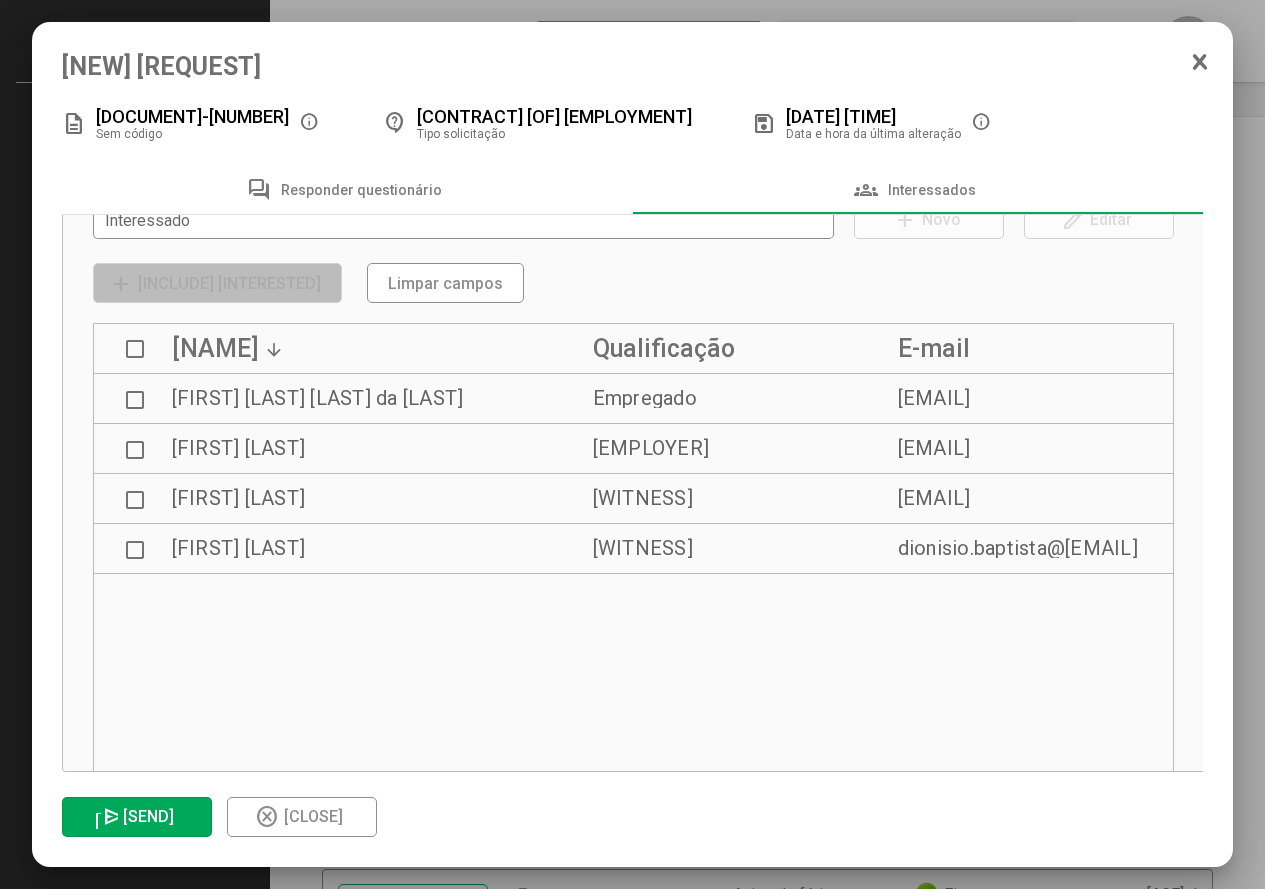 scroll, scrollTop: 200, scrollLeft: 0, axis: vertical 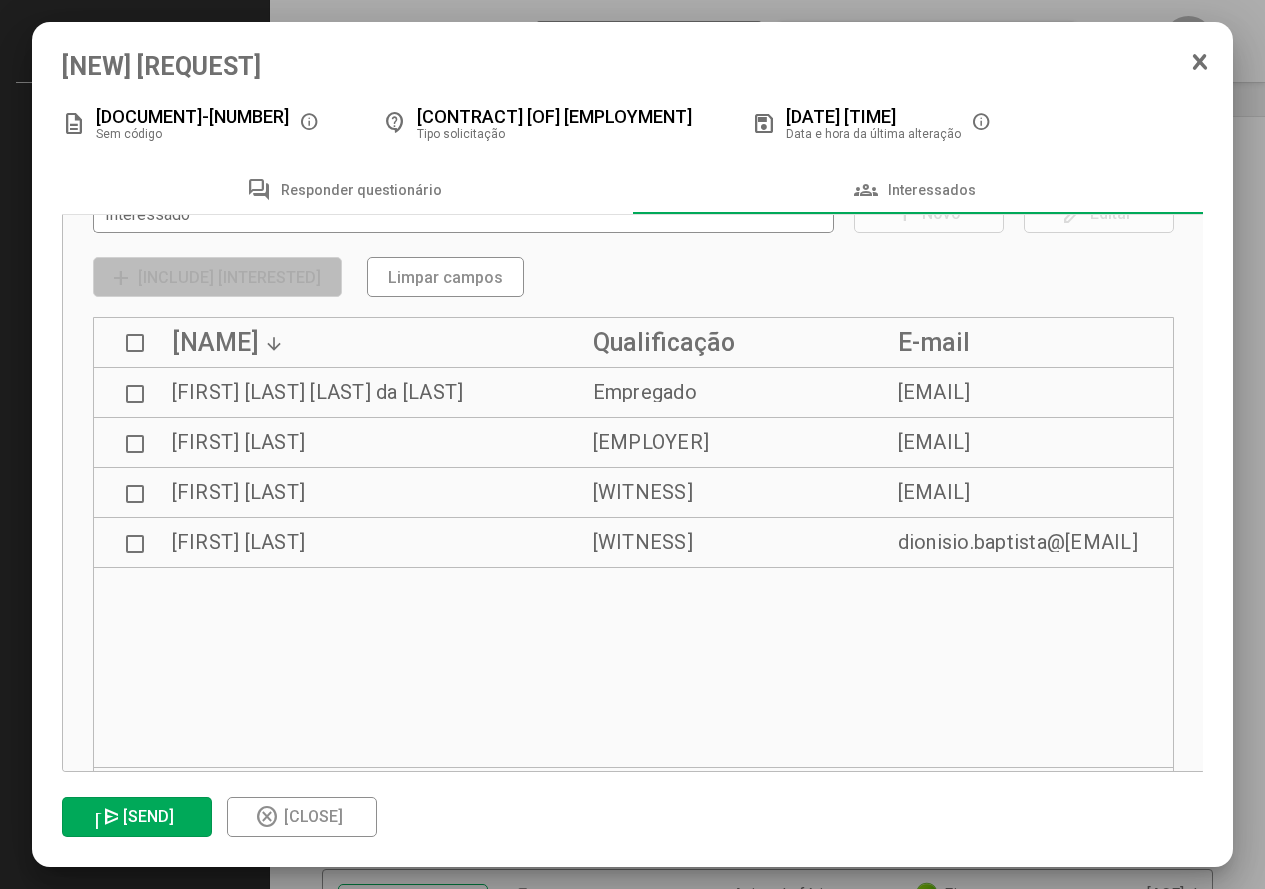 click on "[SEND]" at bounding box center (148, 816) 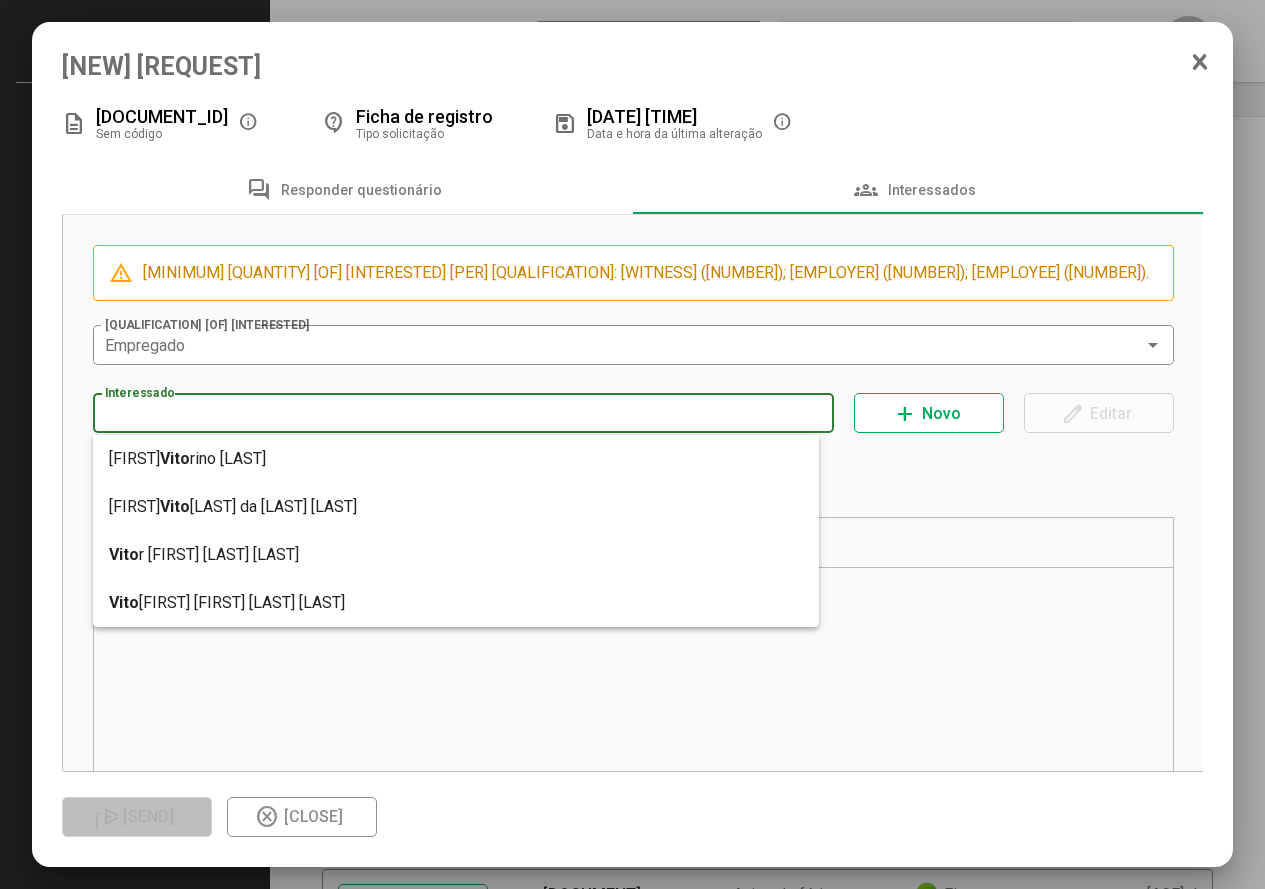 type on "**********" 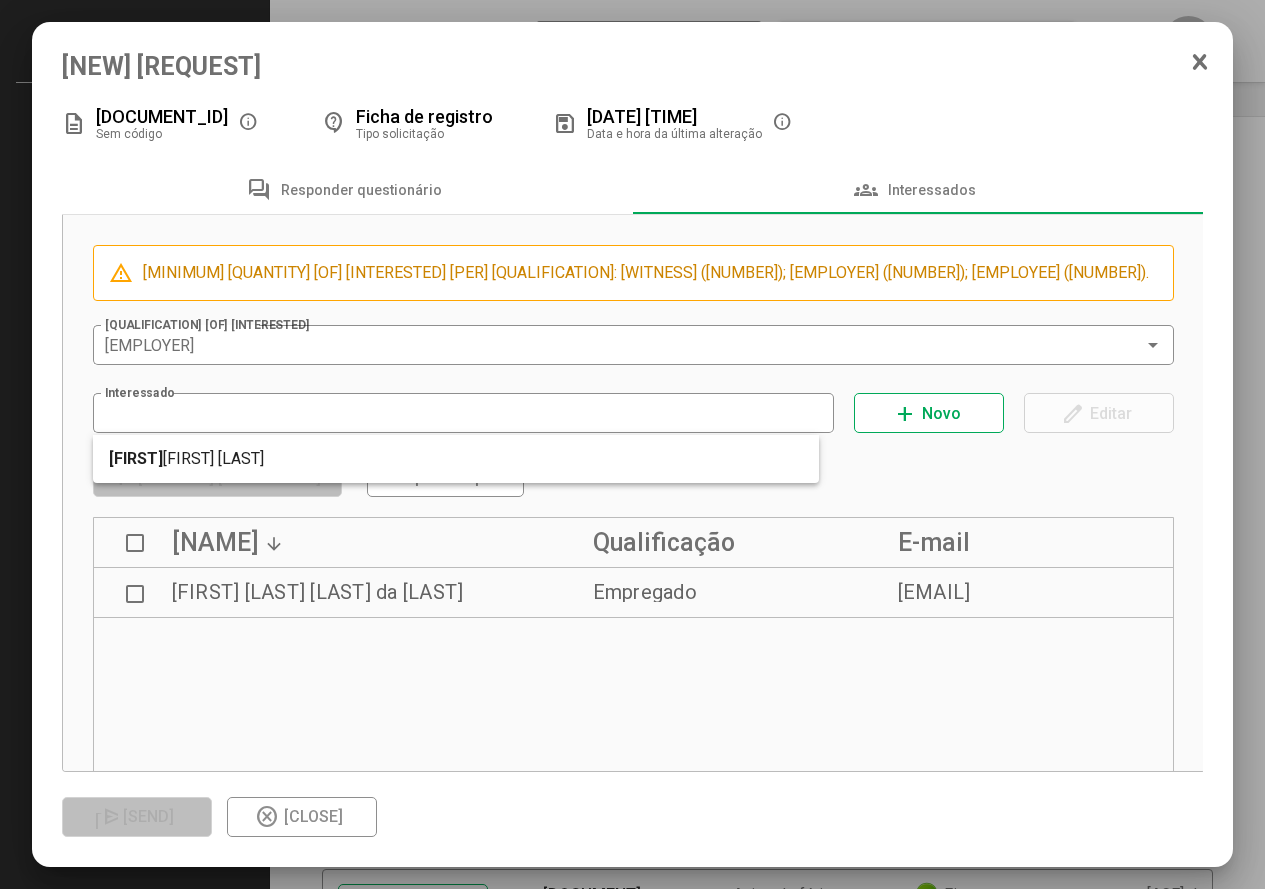 type on "[REDACTED]" 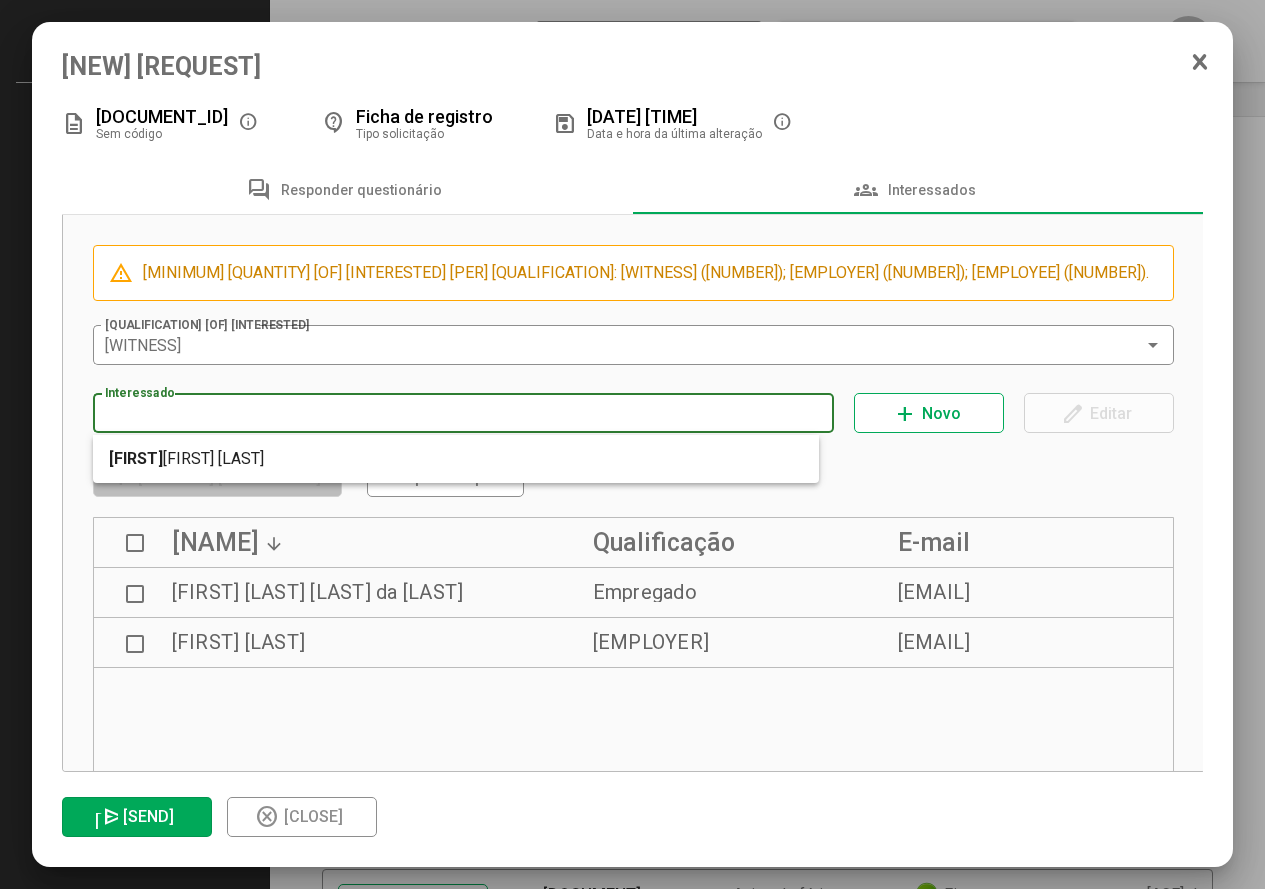 type on "**********" 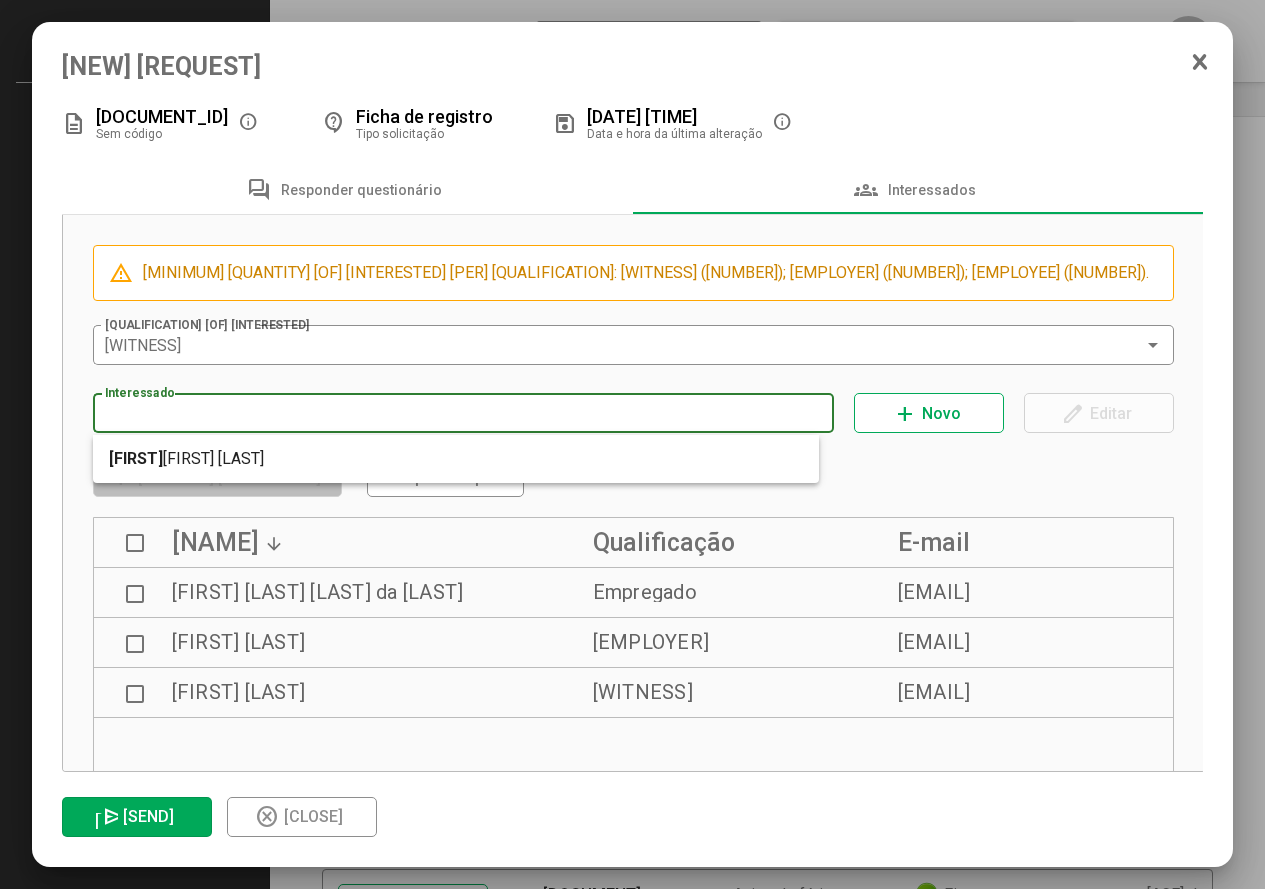type on "**********" 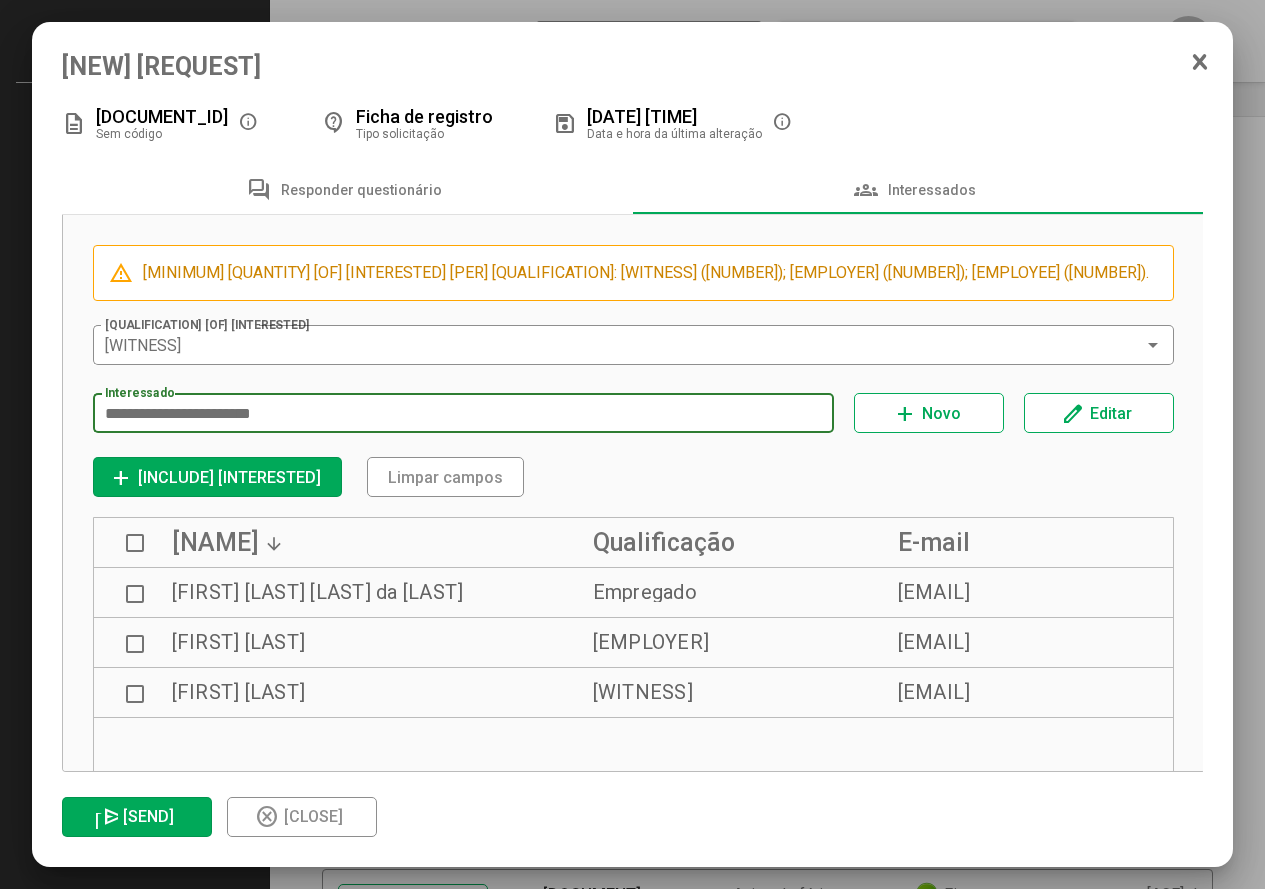 type 